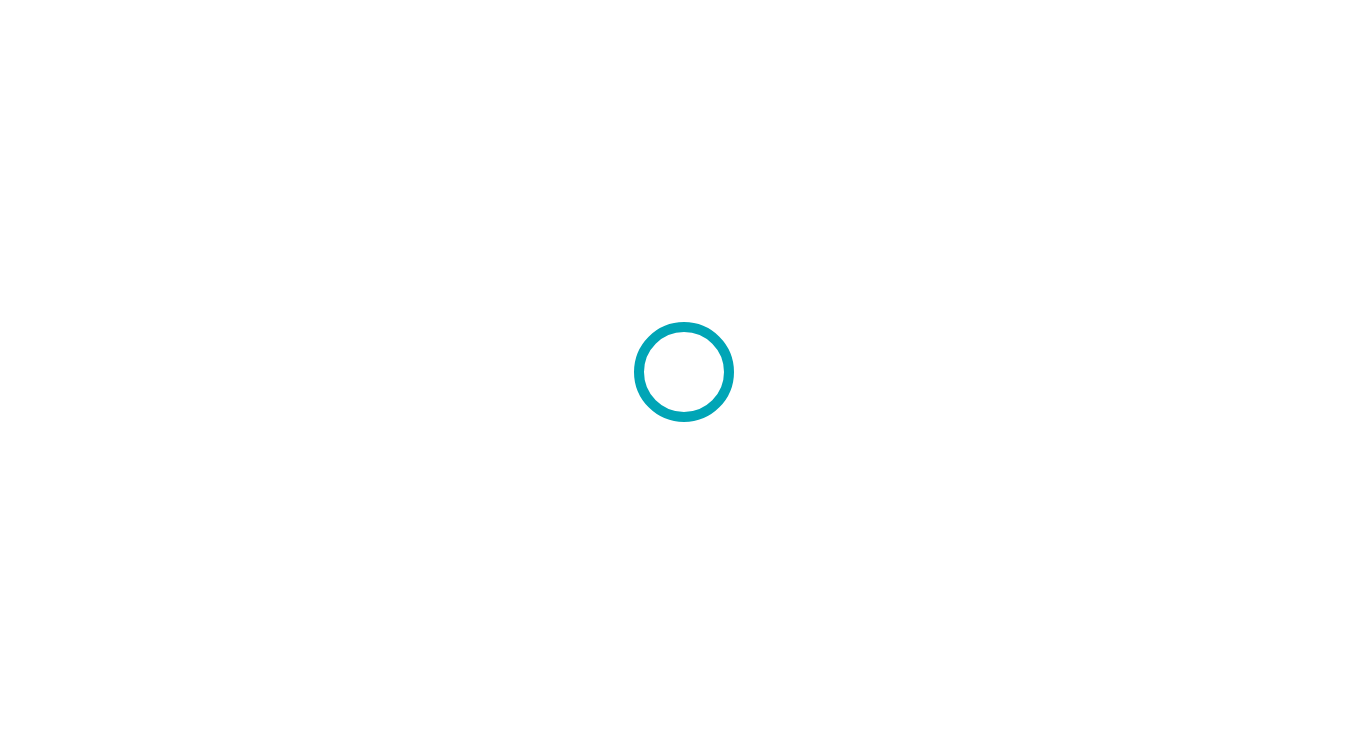 scroll, scrollTop: 0, scrollLeft: 0, axis: both 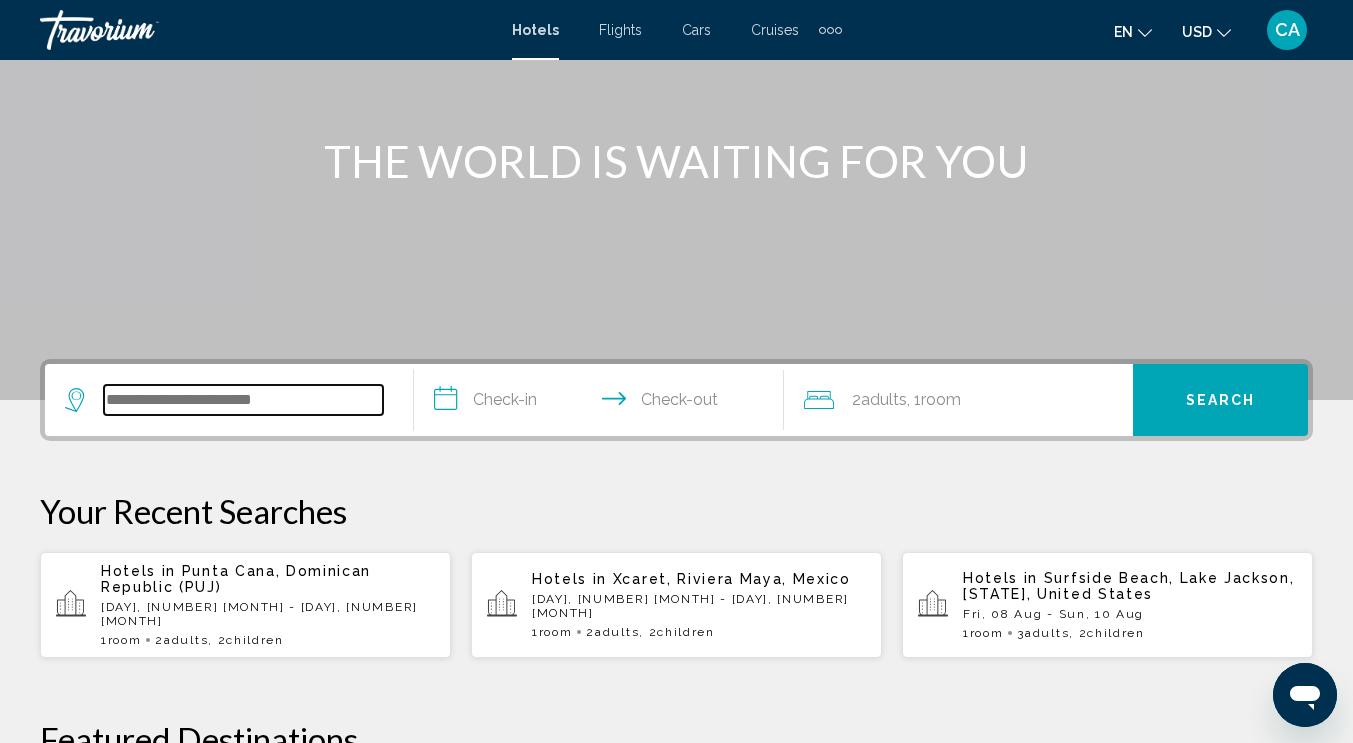 click at bounding box center (243, 400) 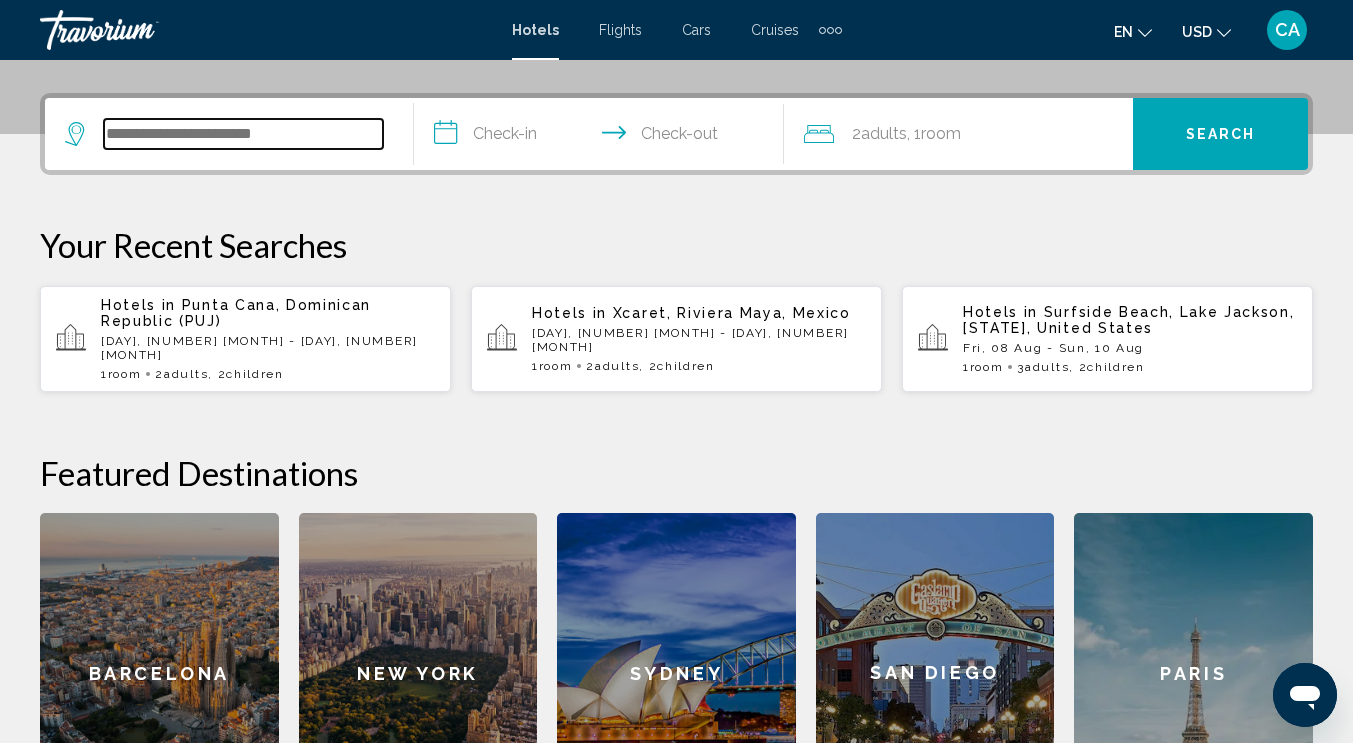 scroll, scrollTop: 494, scrollLeft: 0, axis: vertical 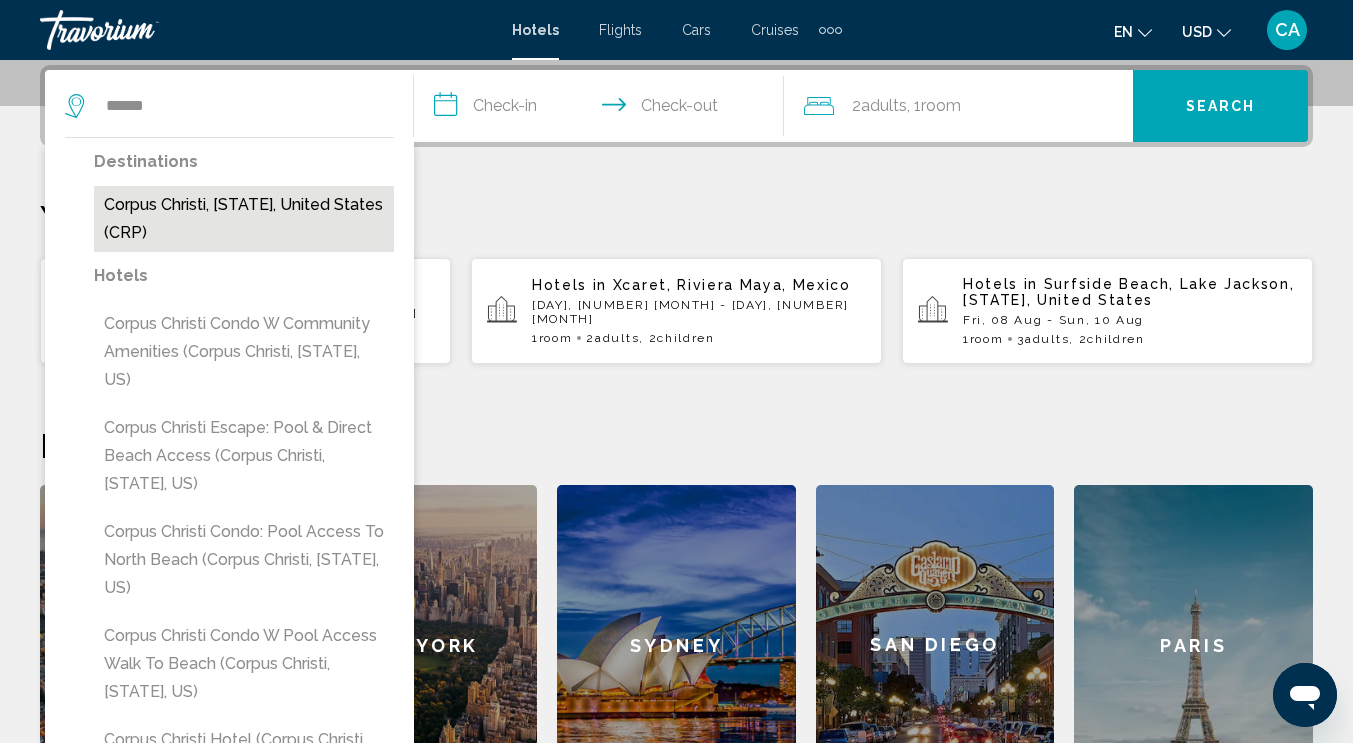 click on "Corpus Christi, [STATE], United States (CRP)" at bounding box center (244, 219) 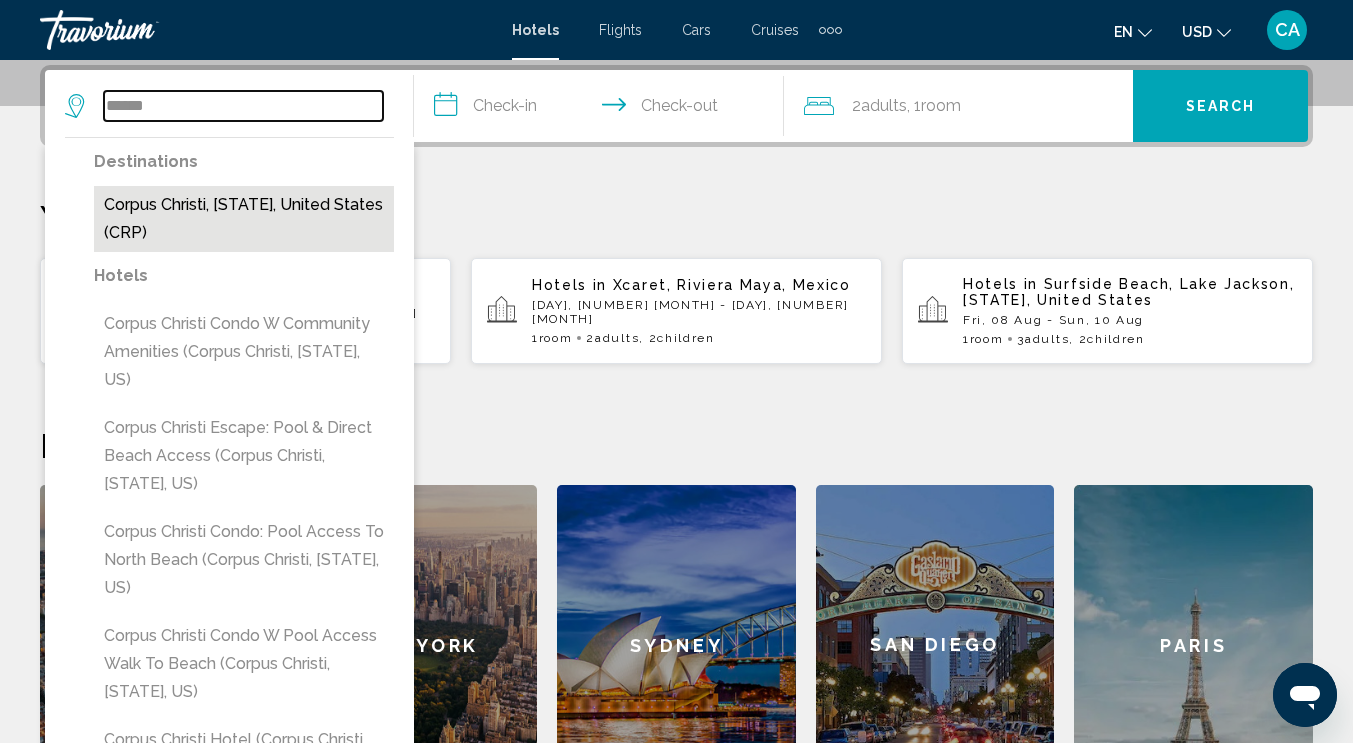 type on "**********" 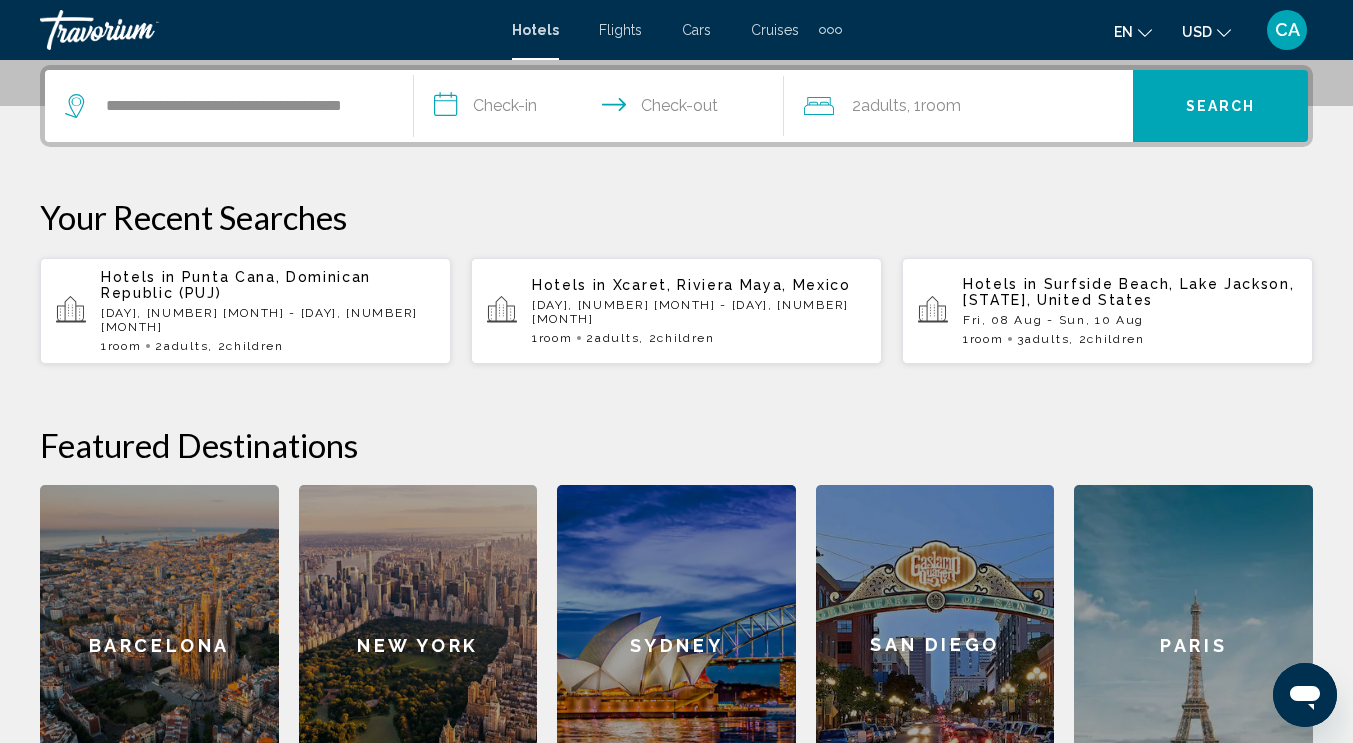 click on "**********" at bounding box center [602, 109] 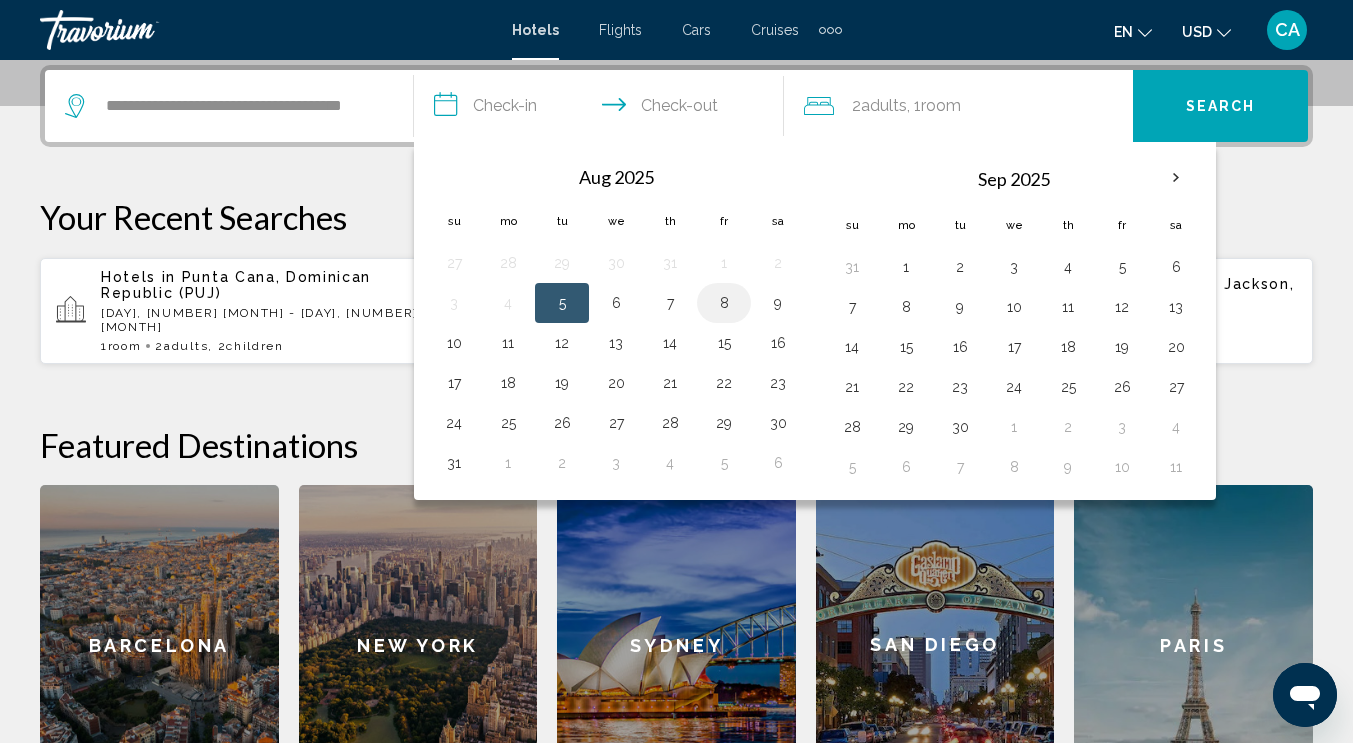 click on "8" at bounding box center (724, 303) 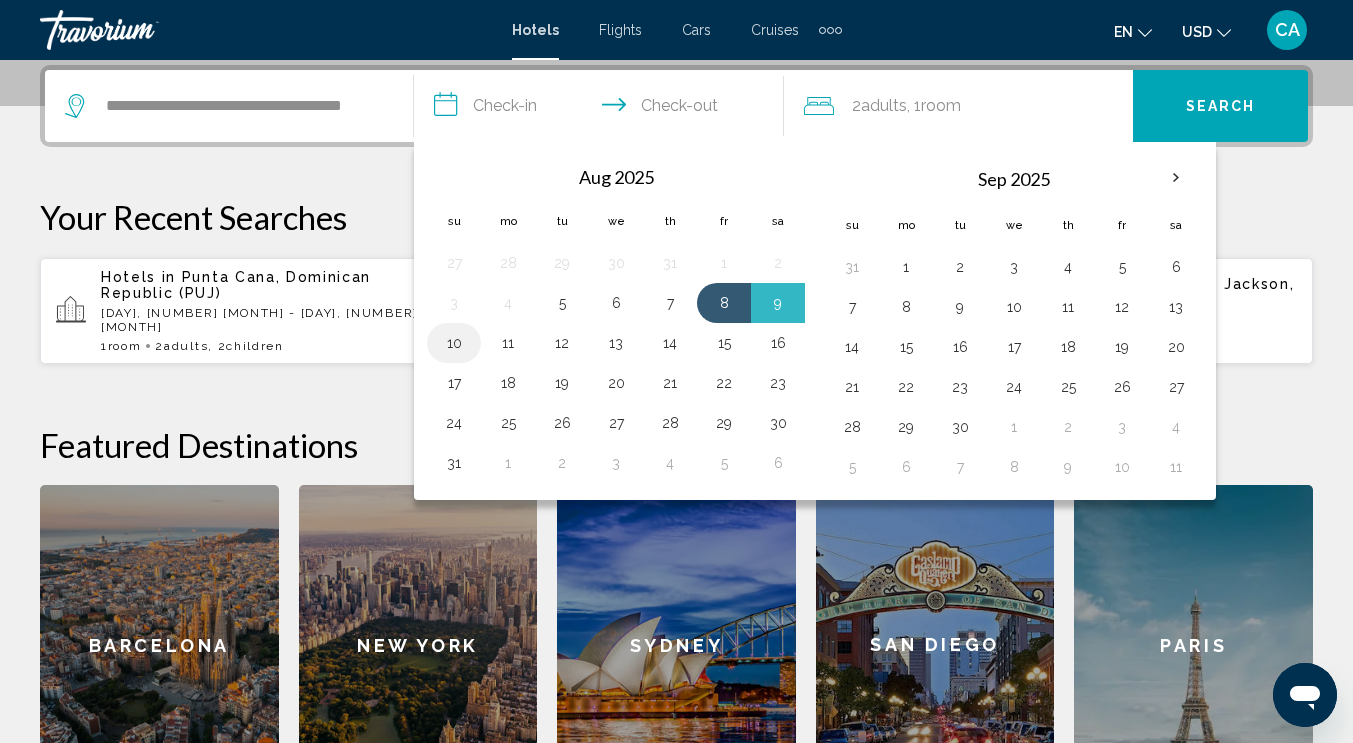click on "10" at bounding box center [454, 343] 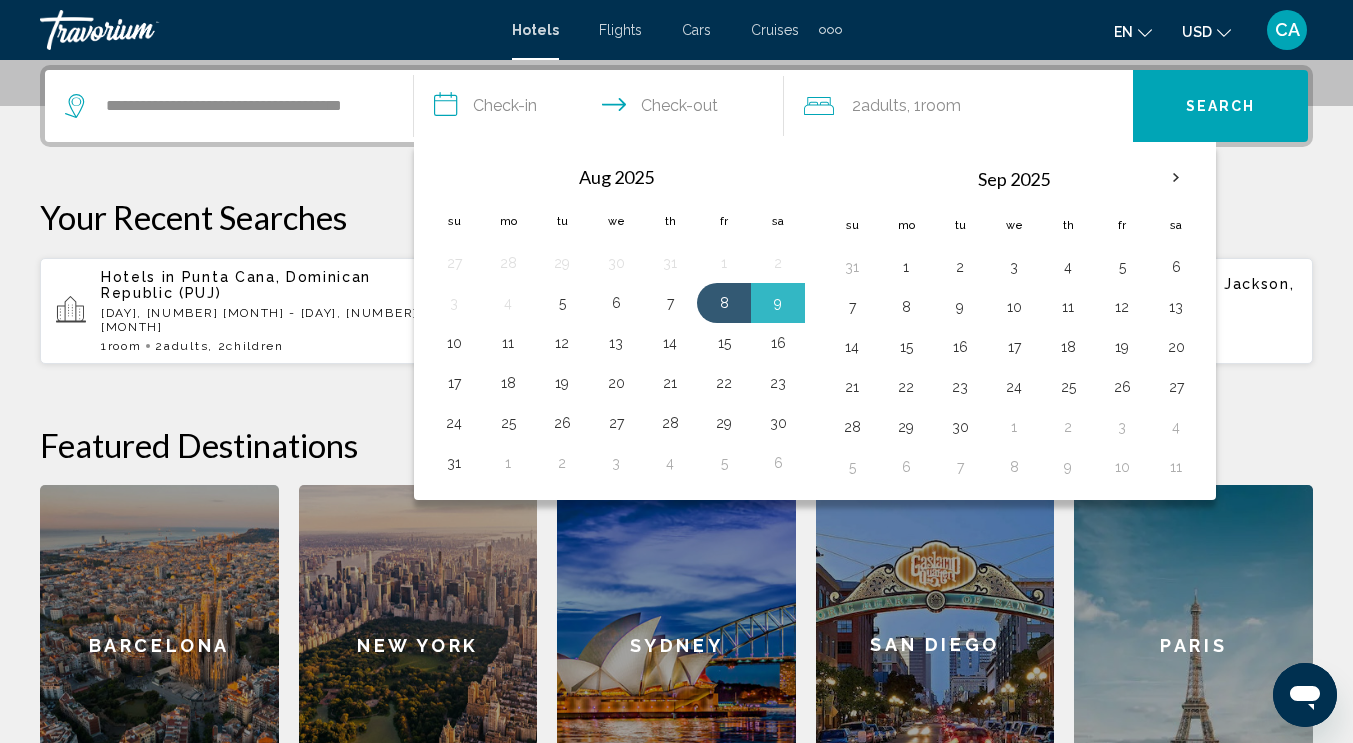 type on "**********" 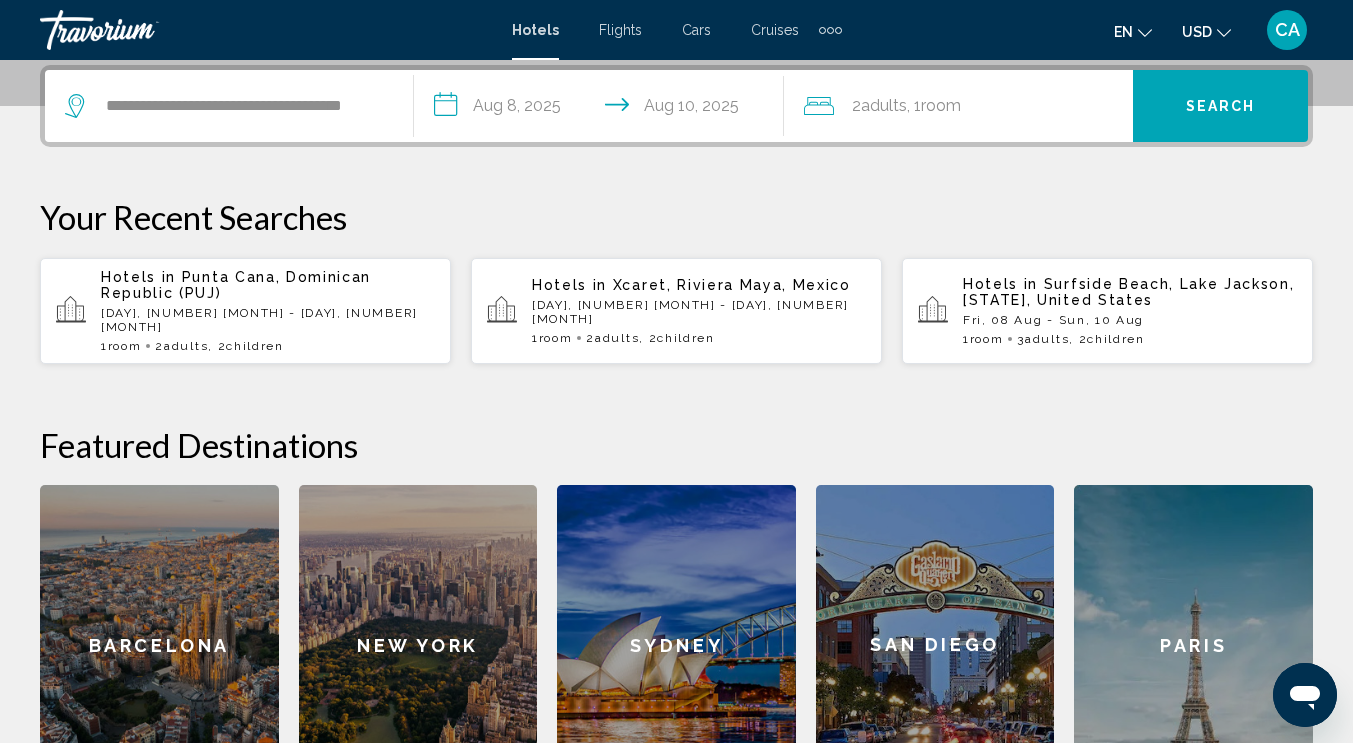 click on ", 1  Room rooms" 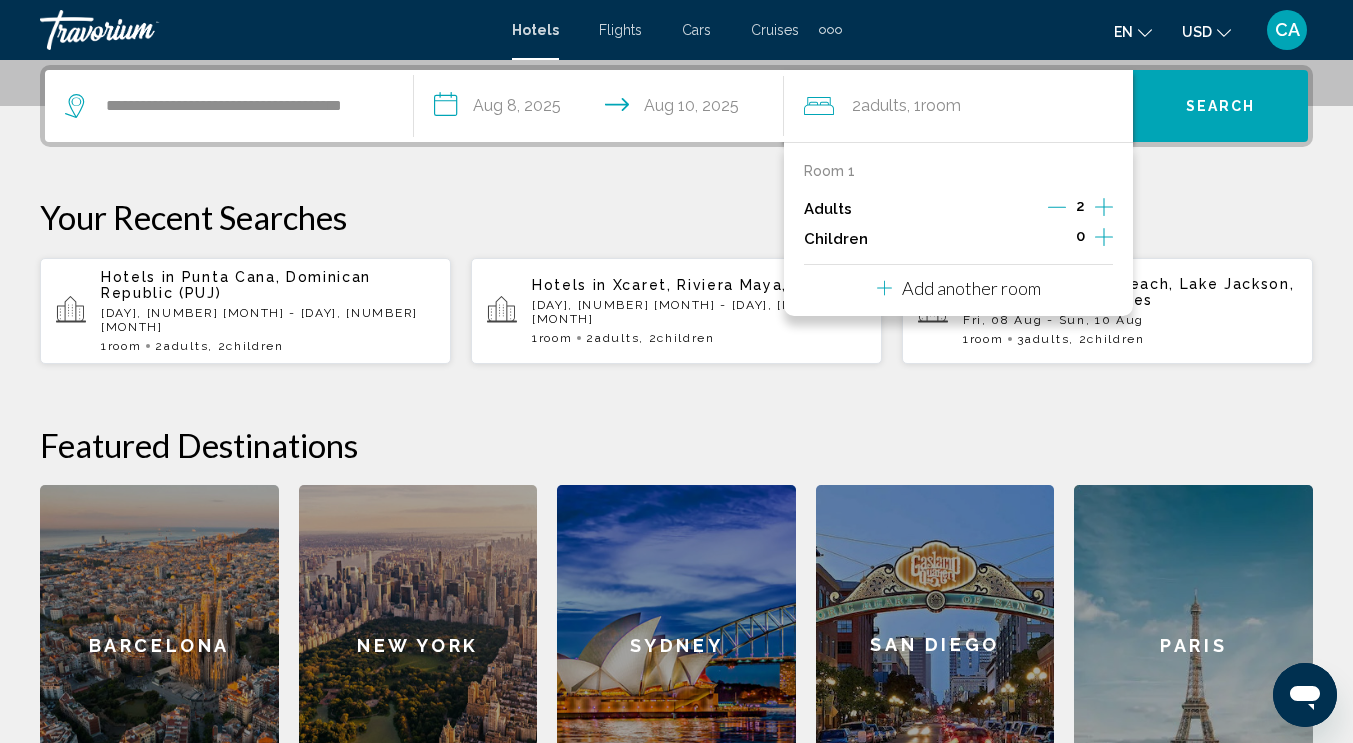 click on "0" at bounding box center (1080, 239) 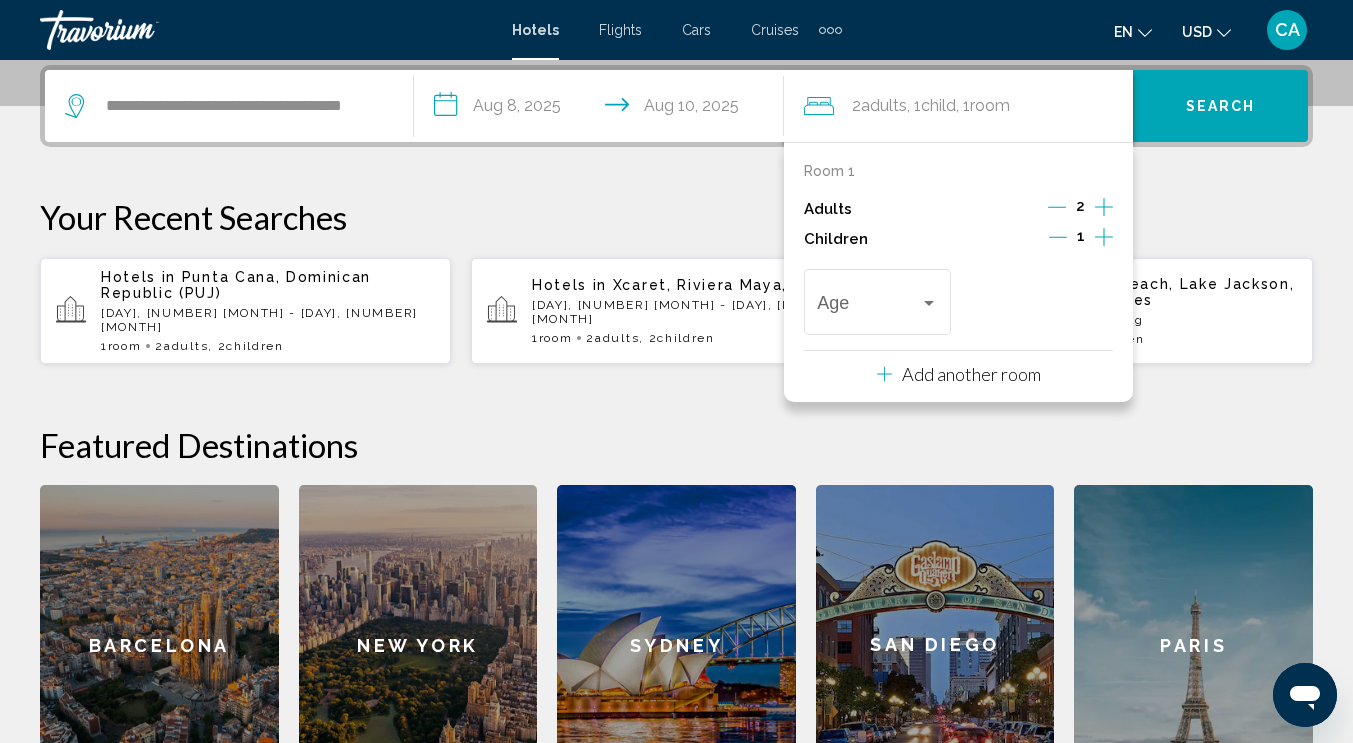 click 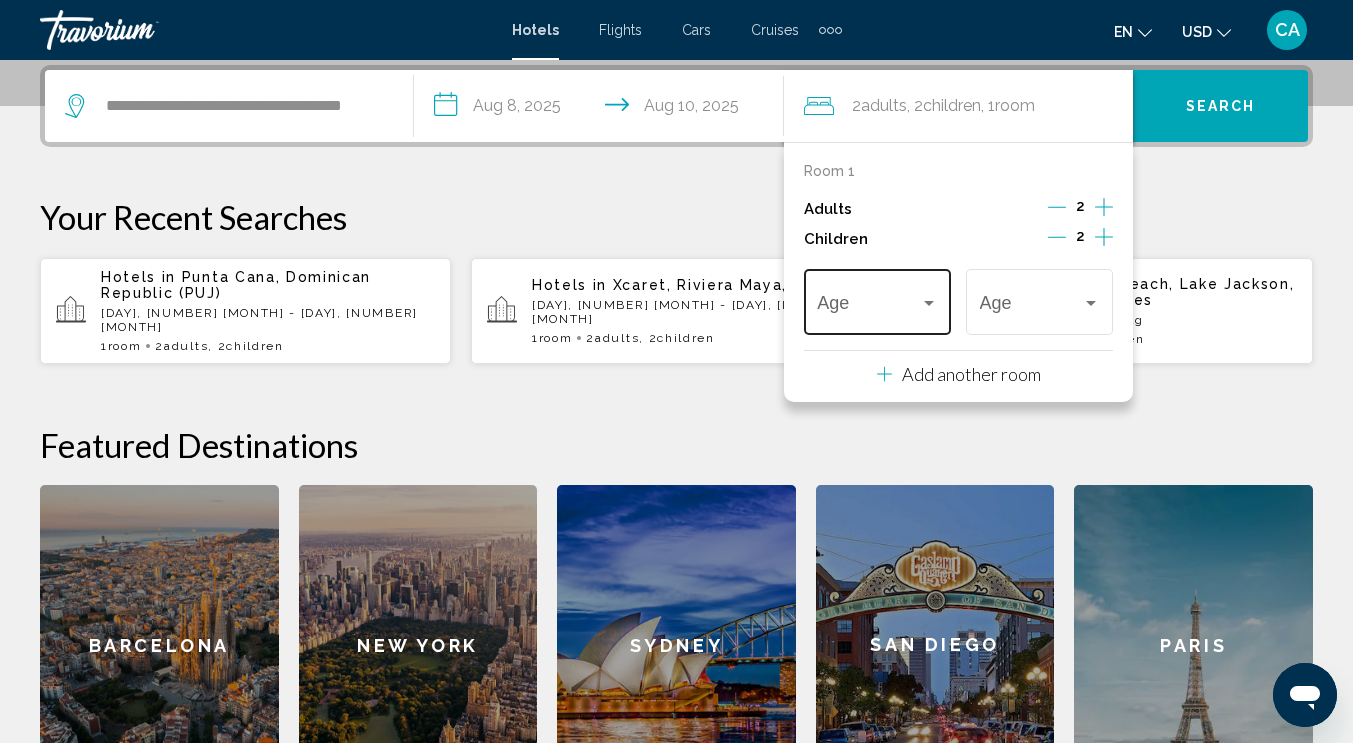 click on "Age" at bounding box center (877, 299) 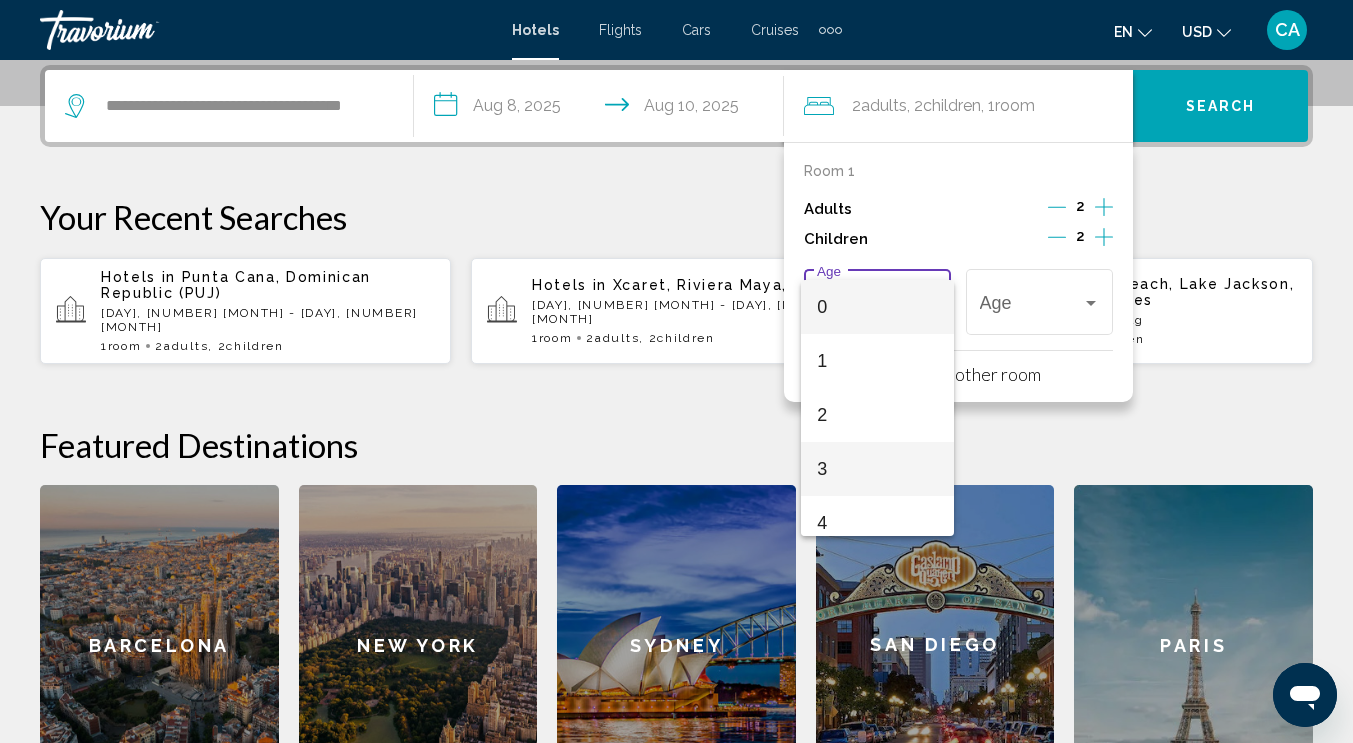 scroll, scrollTop: 500, scrollLeft: 0, axis: vertical 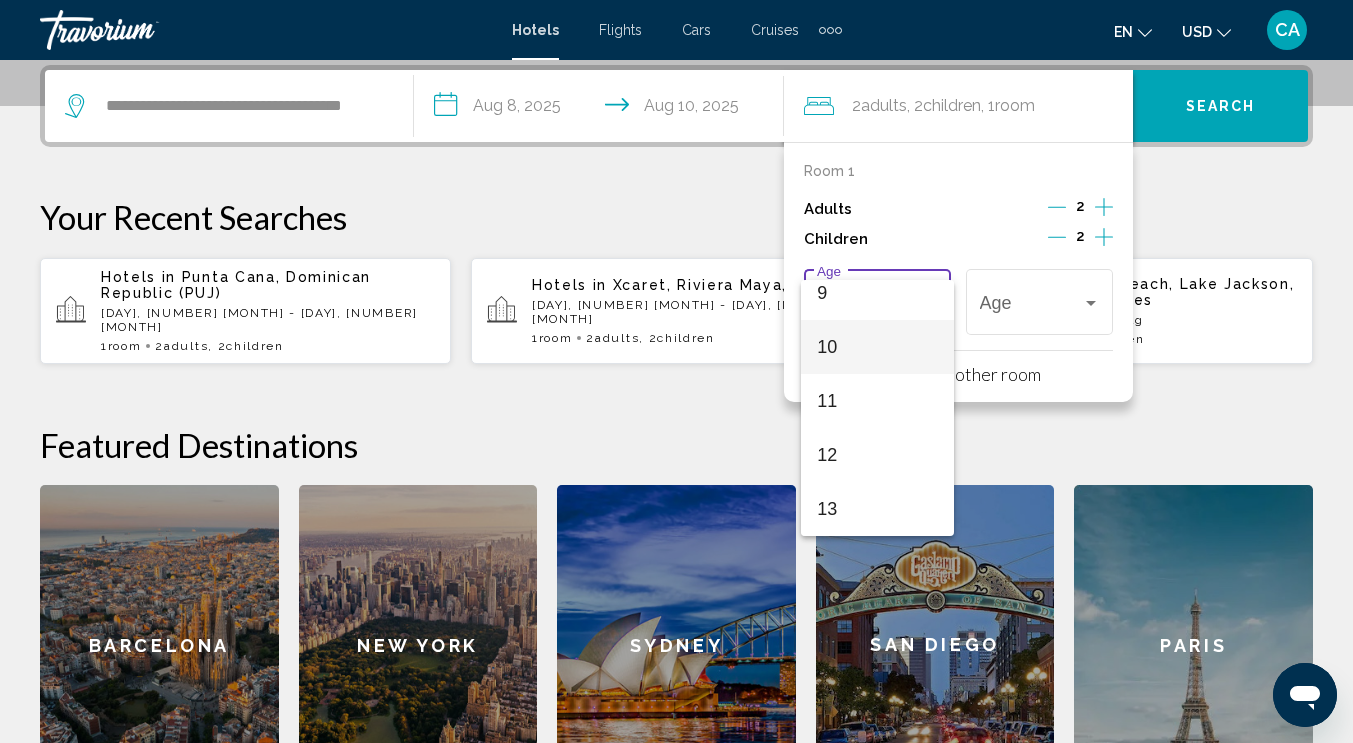 click on "10" at bounding box center (877, 347) 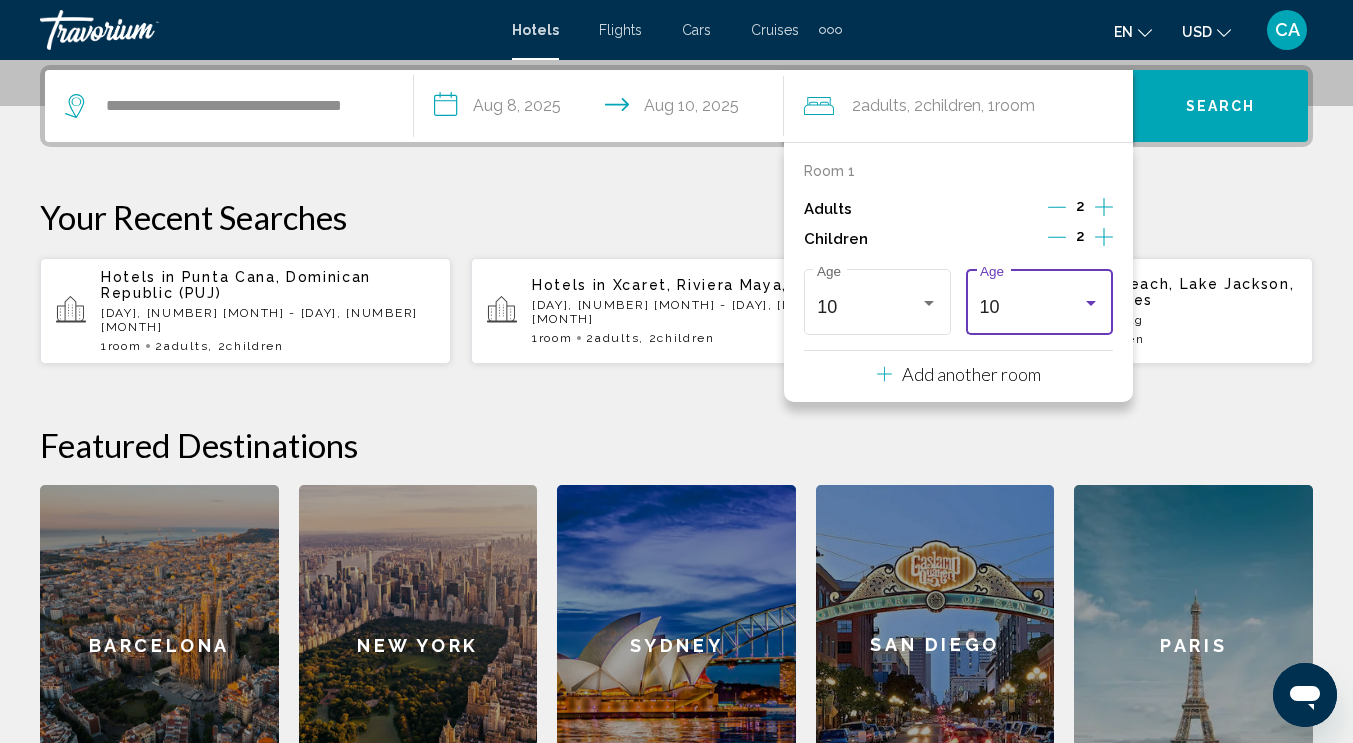 click on "[NUMBER] Age" at bounding box center (1040, 299) 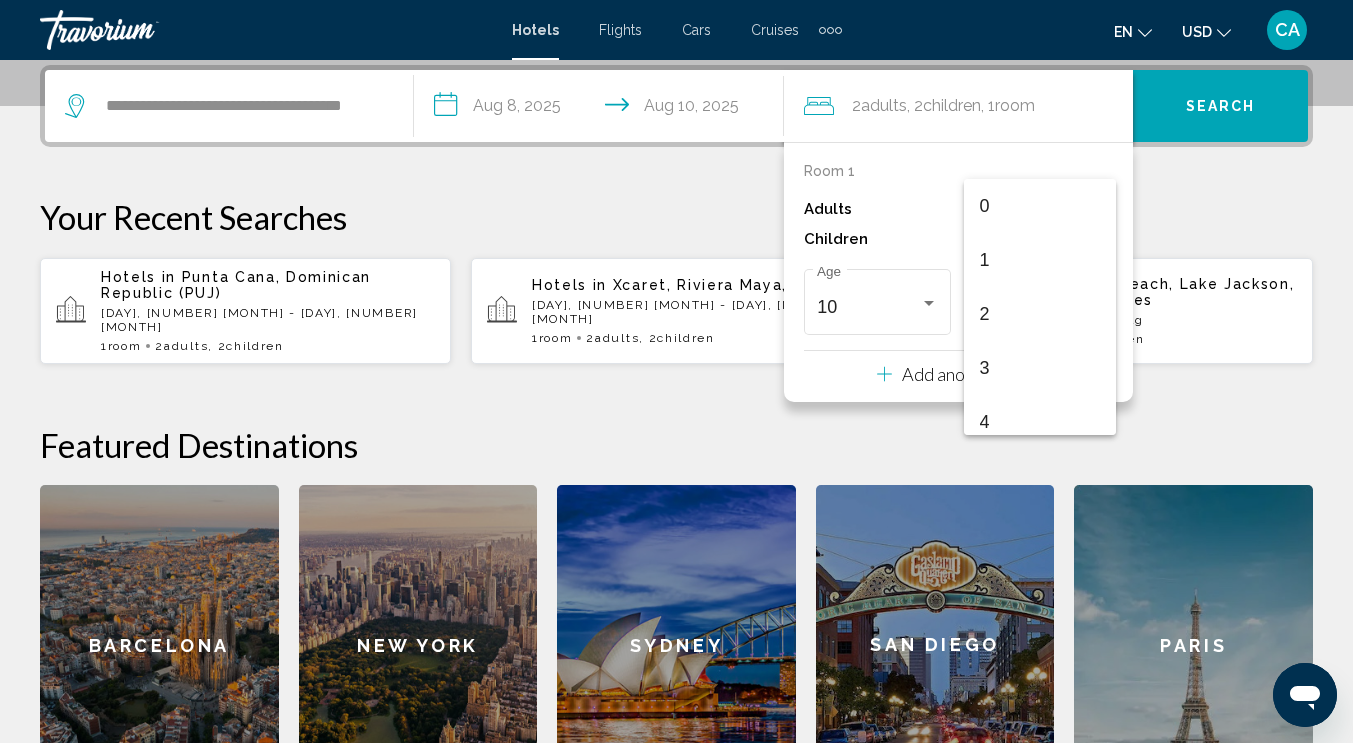 scroll, scrollTop: 439, scrollLeft: 0, axis: vertical 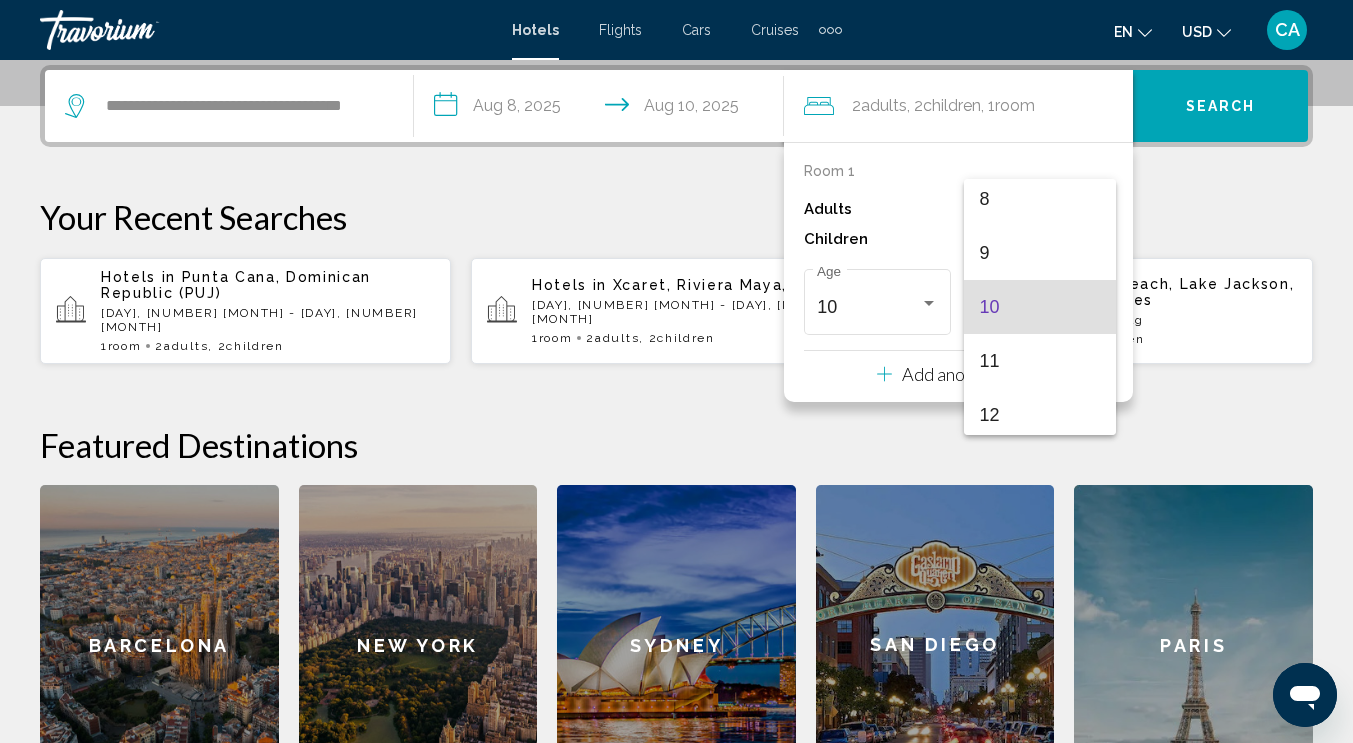 click on "10" at bounding box center [1040, 307] 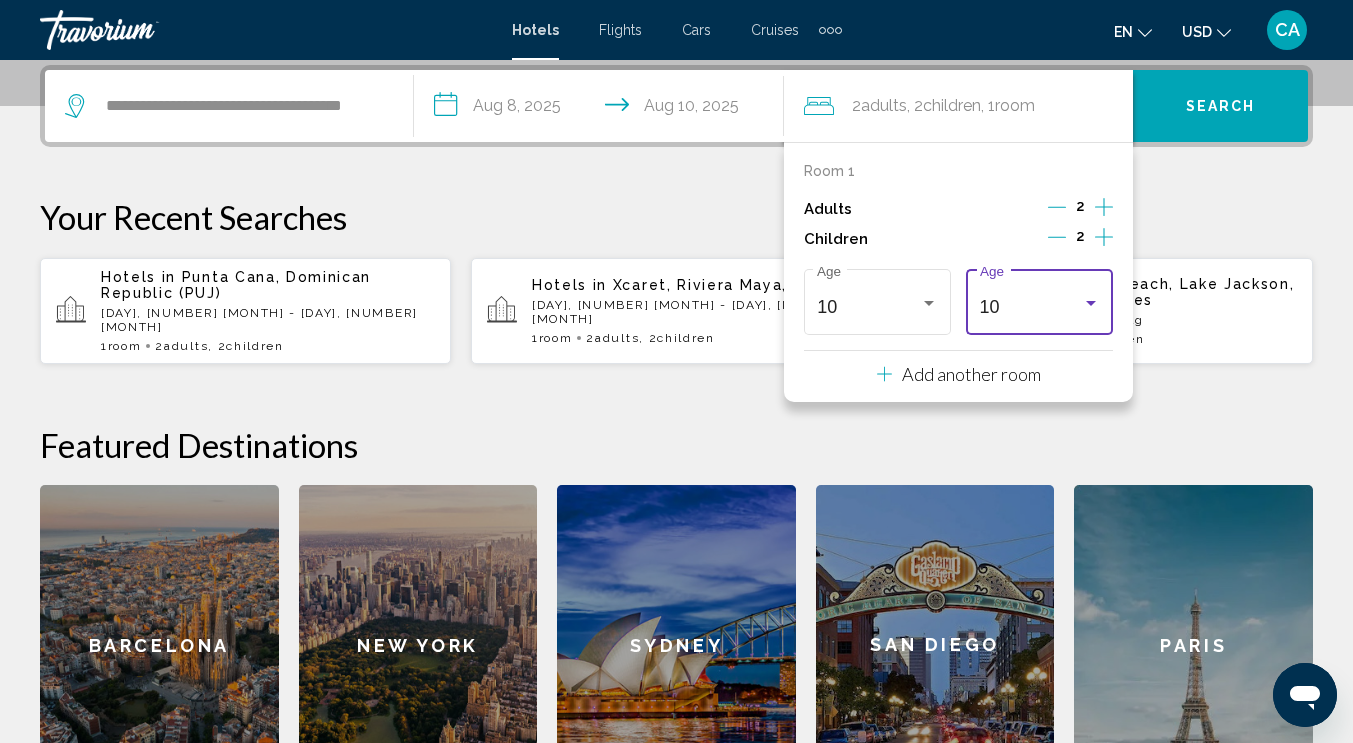 click 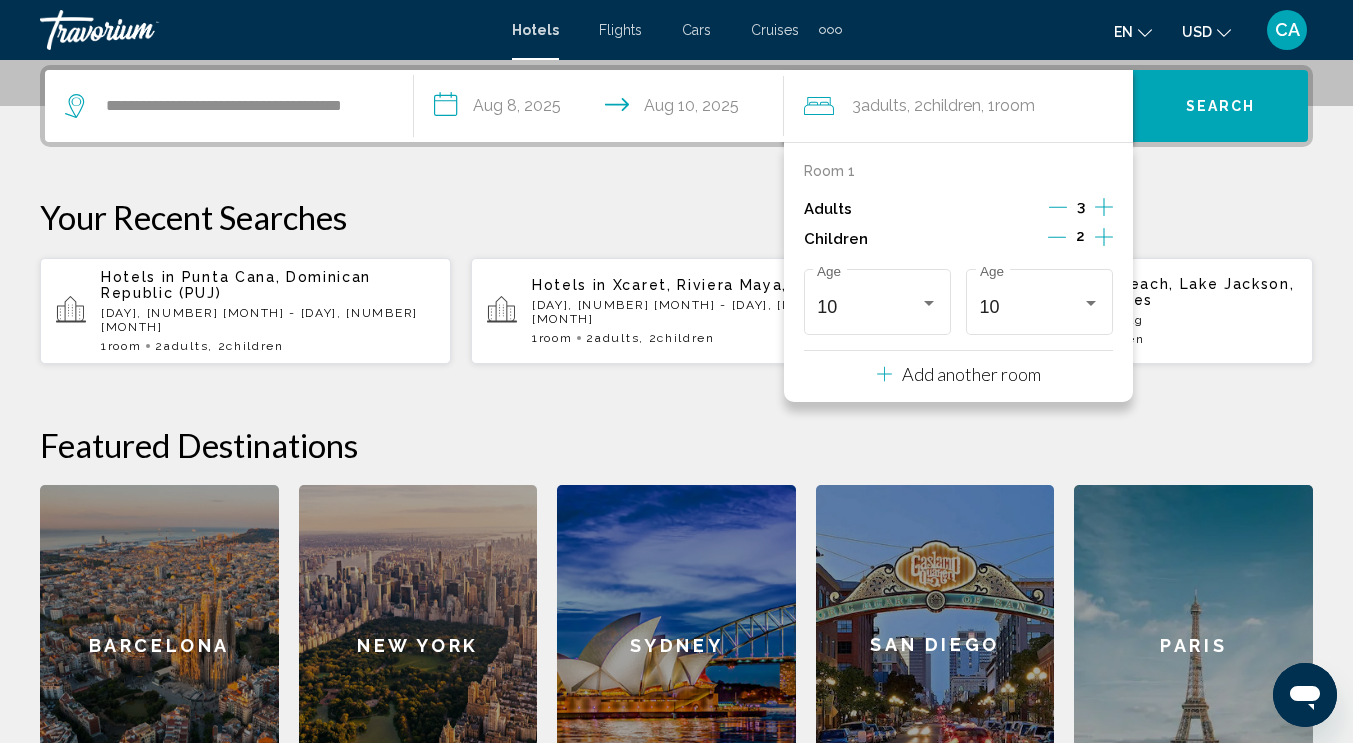 click on "Search" at bounding box center [1221, 107] 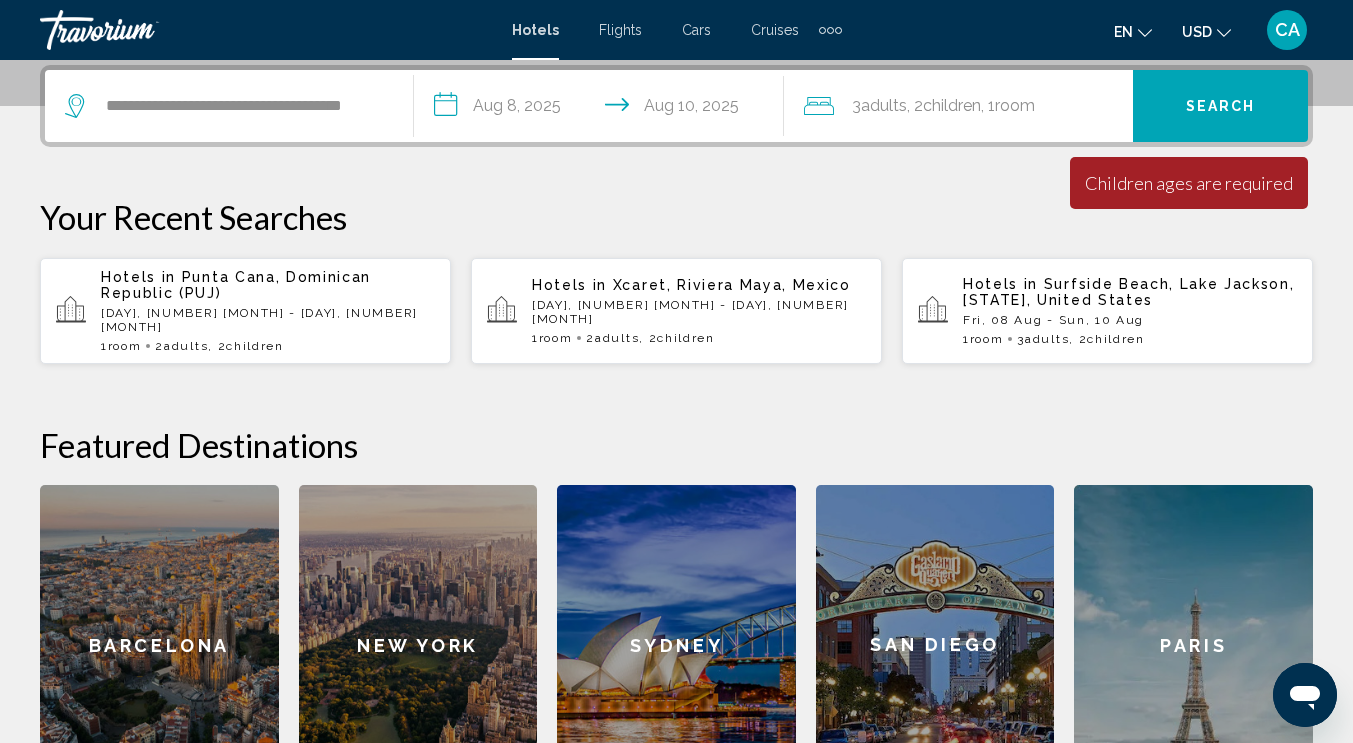 click on ", 1  Room rooms" 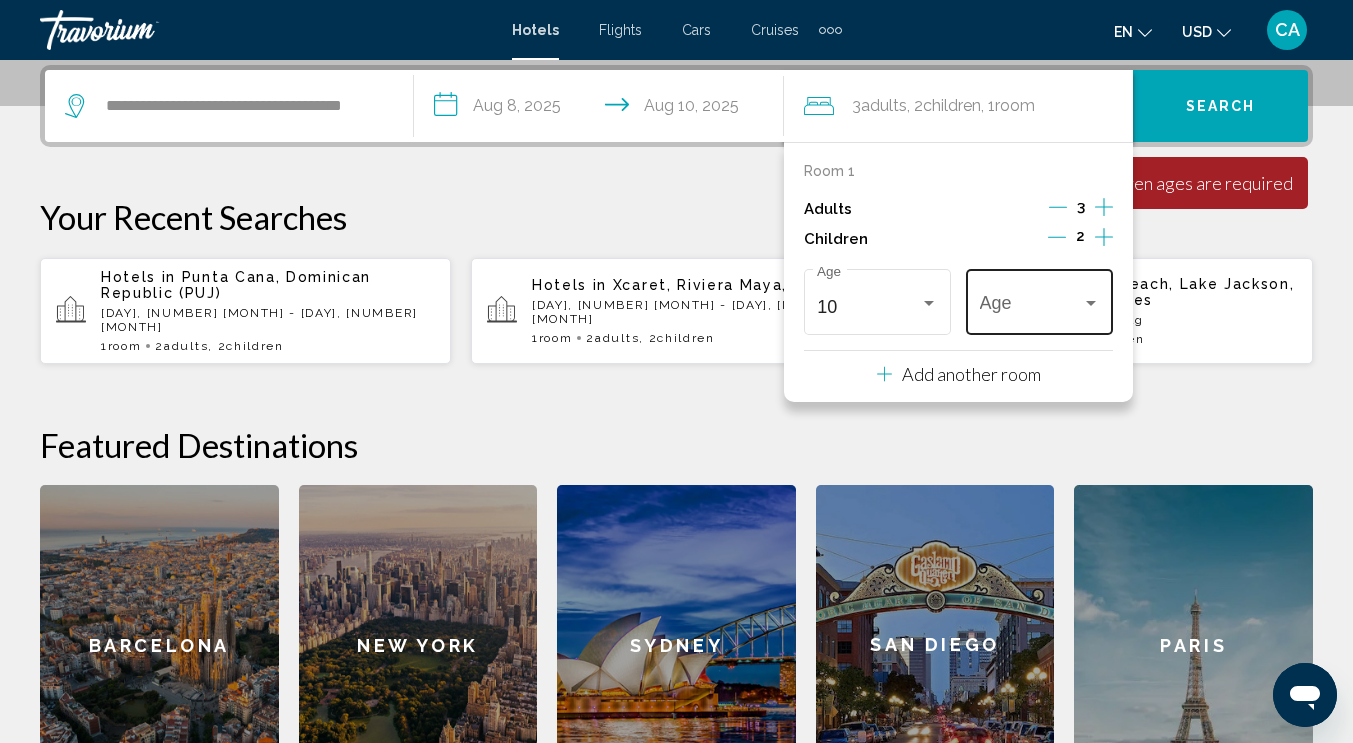 click on "Age" at bounding box center [1040, 299] 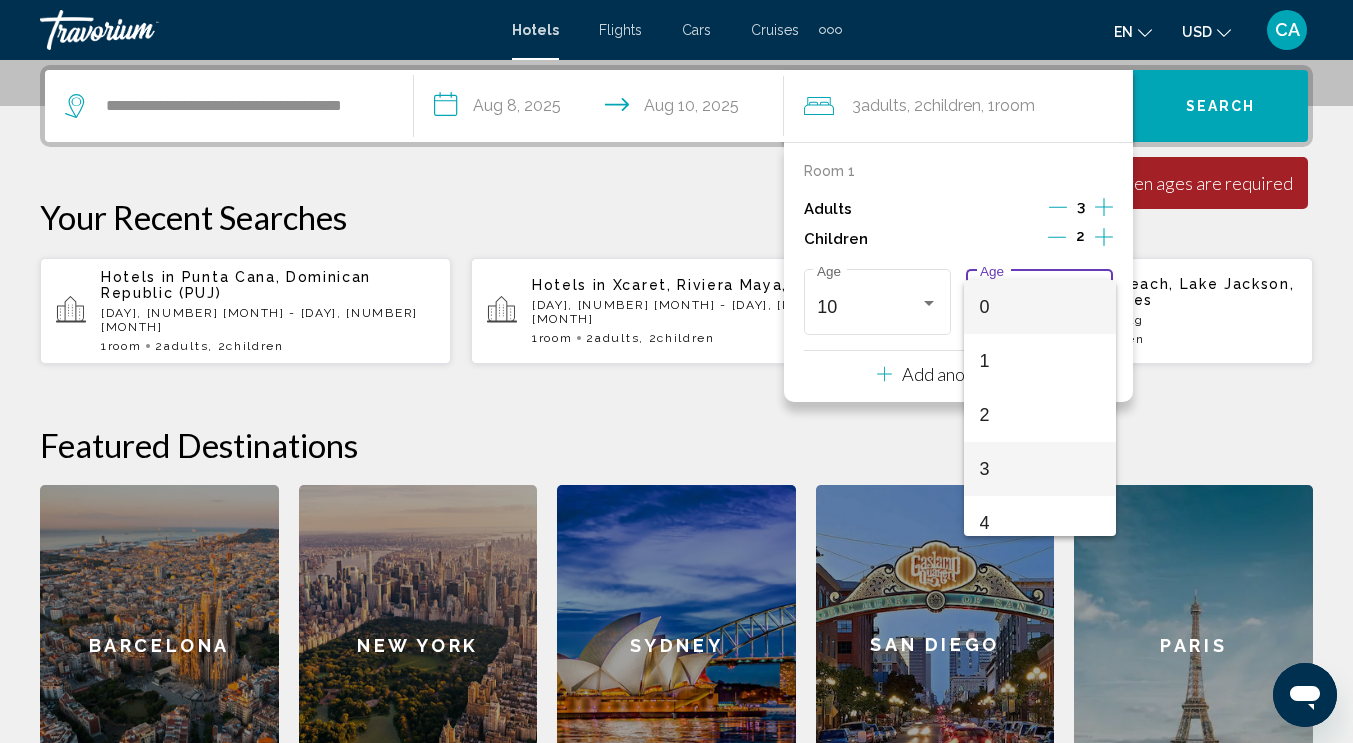 scroll, scrollTop: 400, scrollLeft: 0, axis: vertical 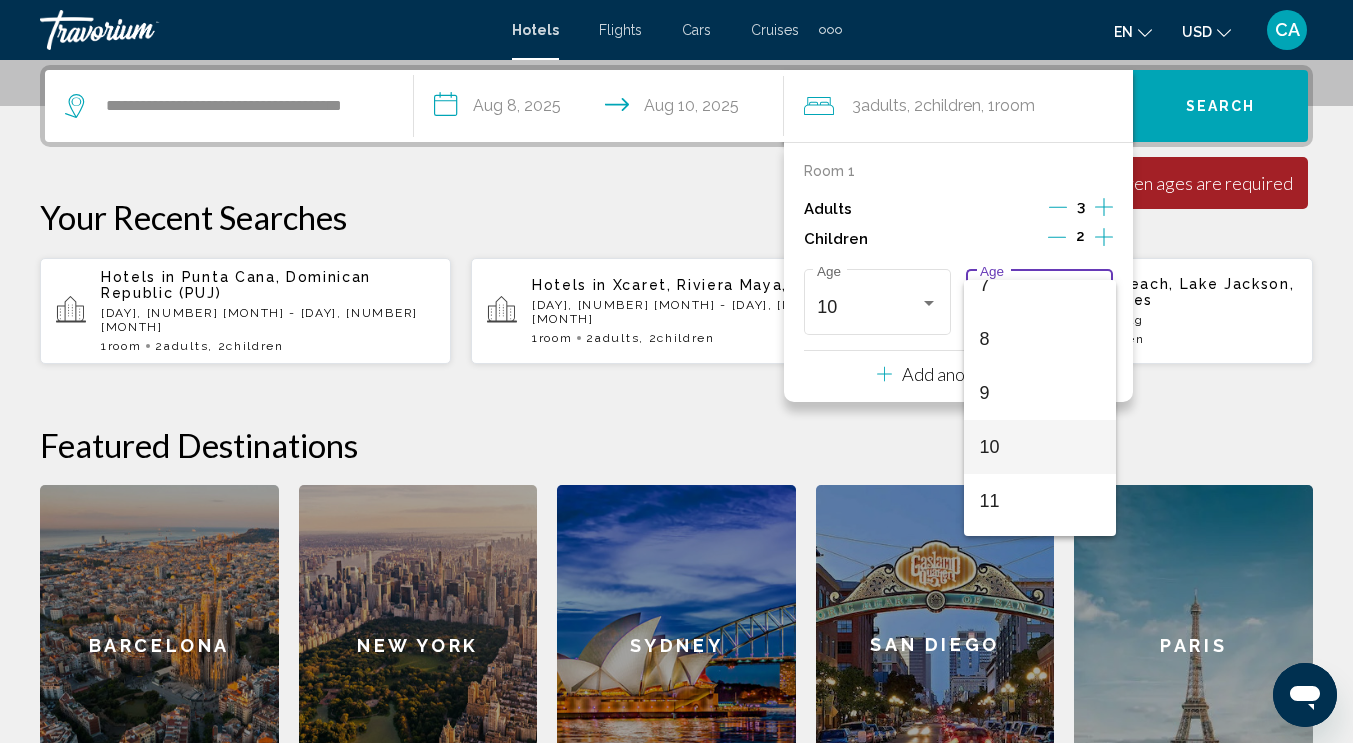 click on "10" at bounding box center (1040, 447) 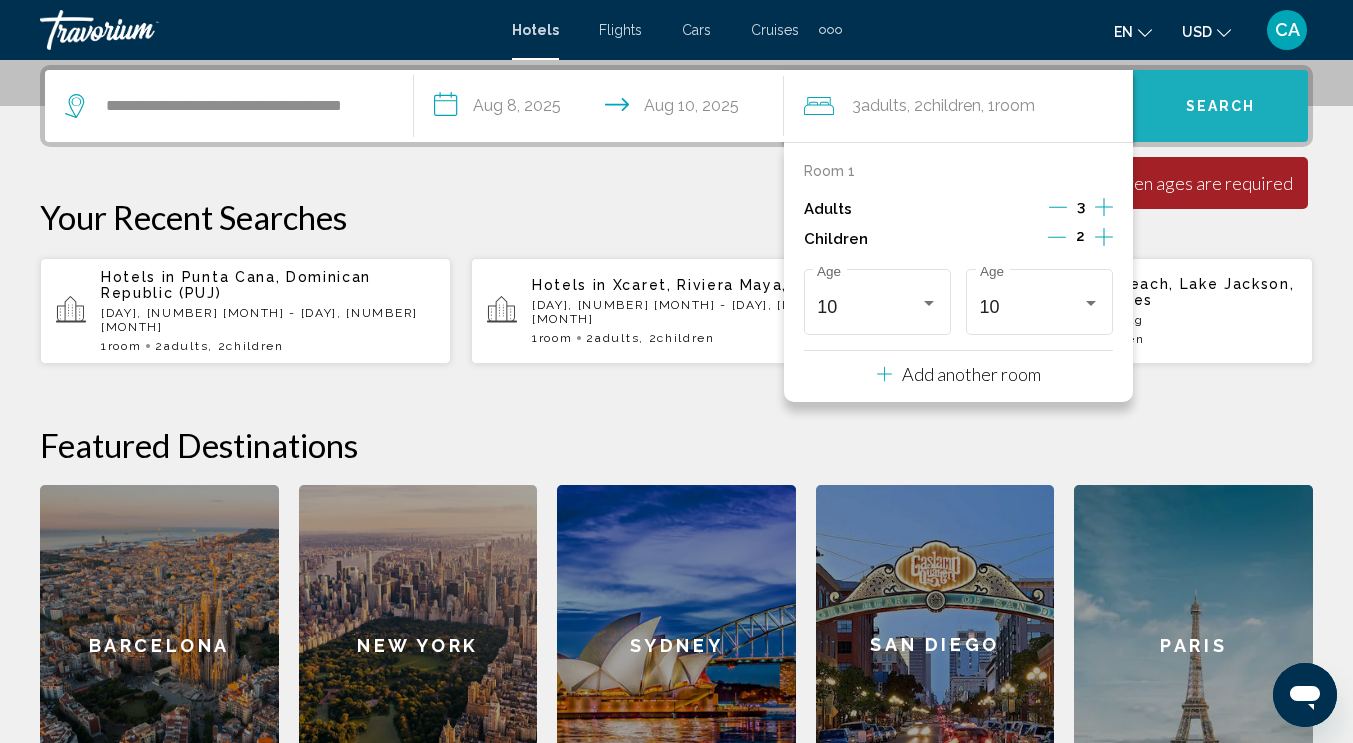 click on "Search" at bounding box center [1220, 106] 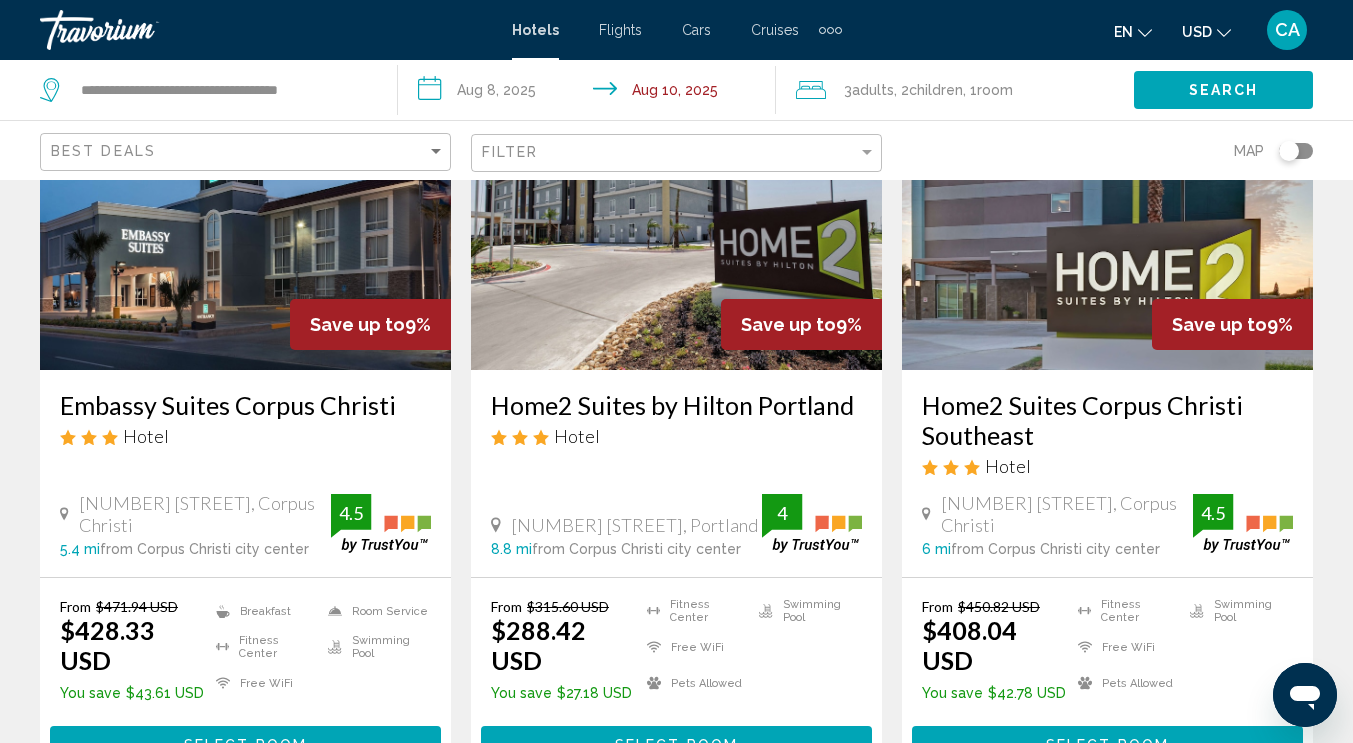 scroll, scrollTop: 0, scrollLeft: 0, axis: both 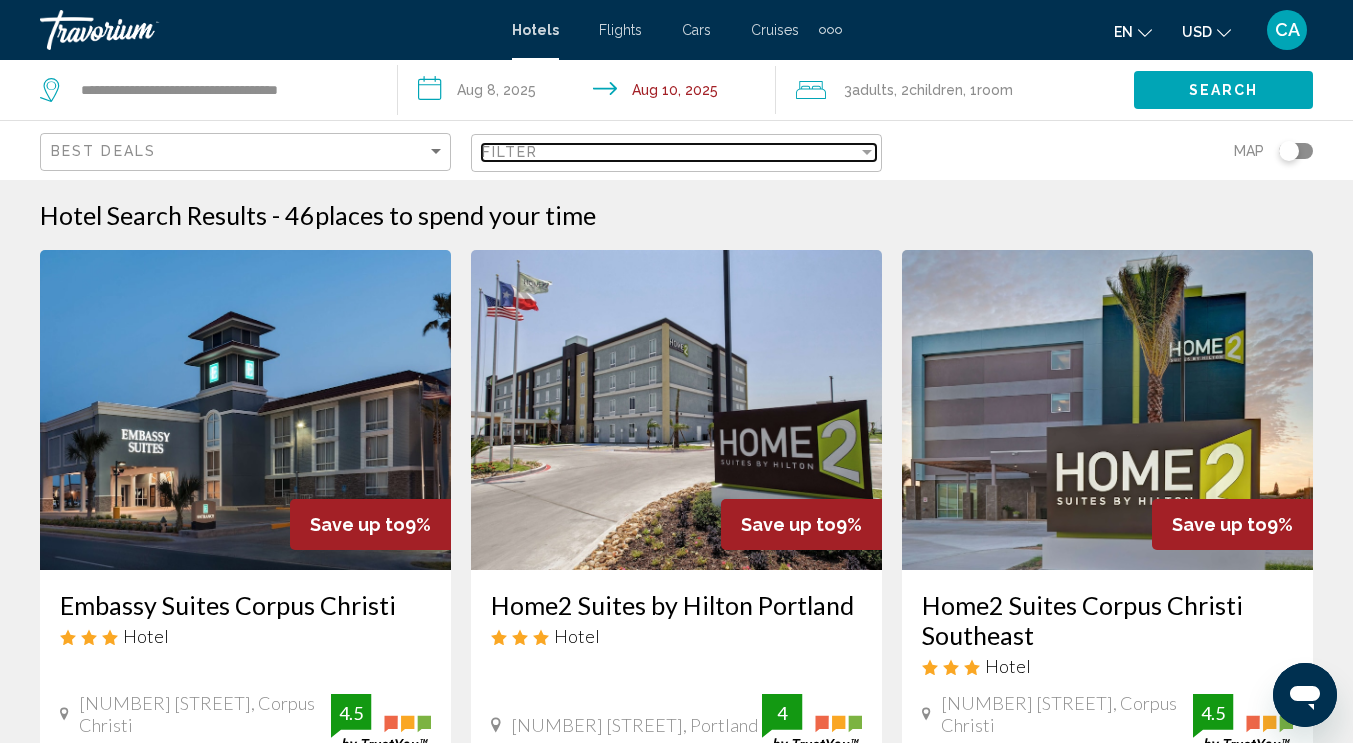 click on "Filter" at bounding box center [510, 152] 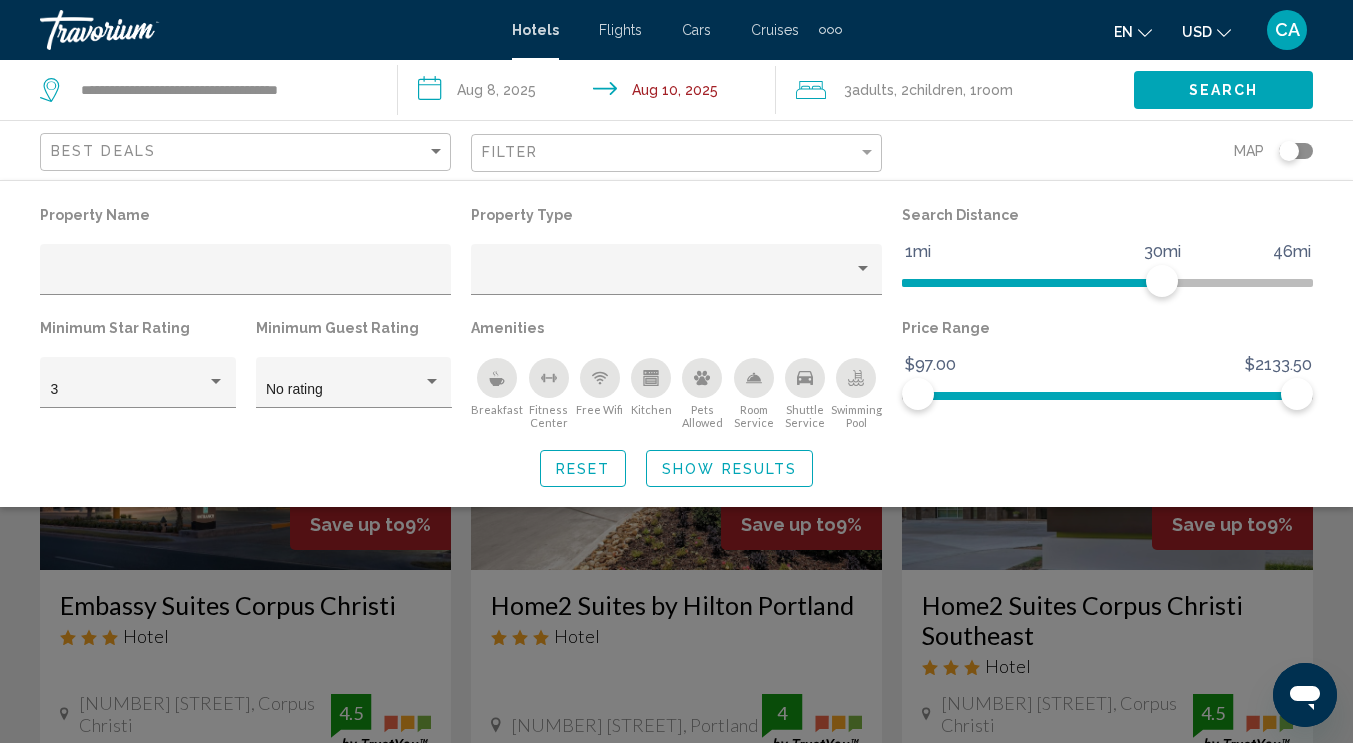 click on "Reset Show Results" 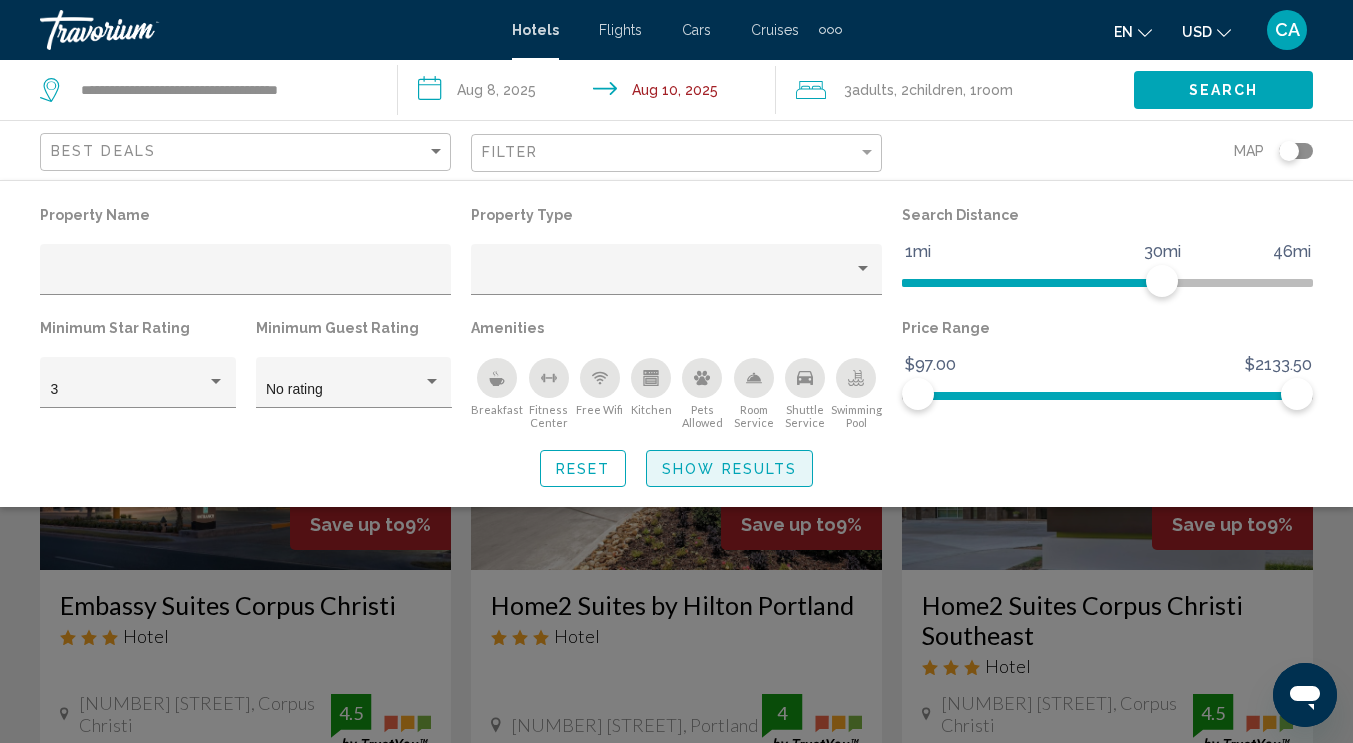 click on "Show Results" 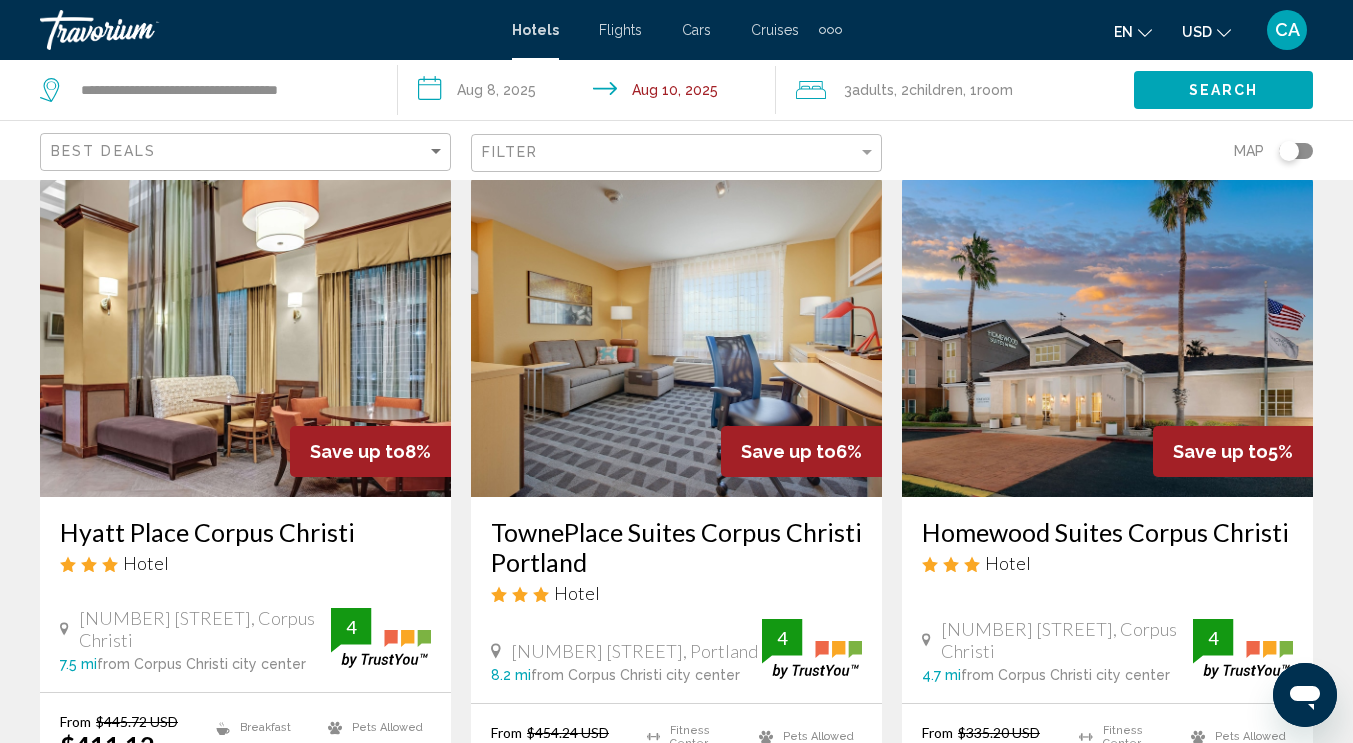scroll, scrollTop: 524, scrollLeft: 0, axis: vertical 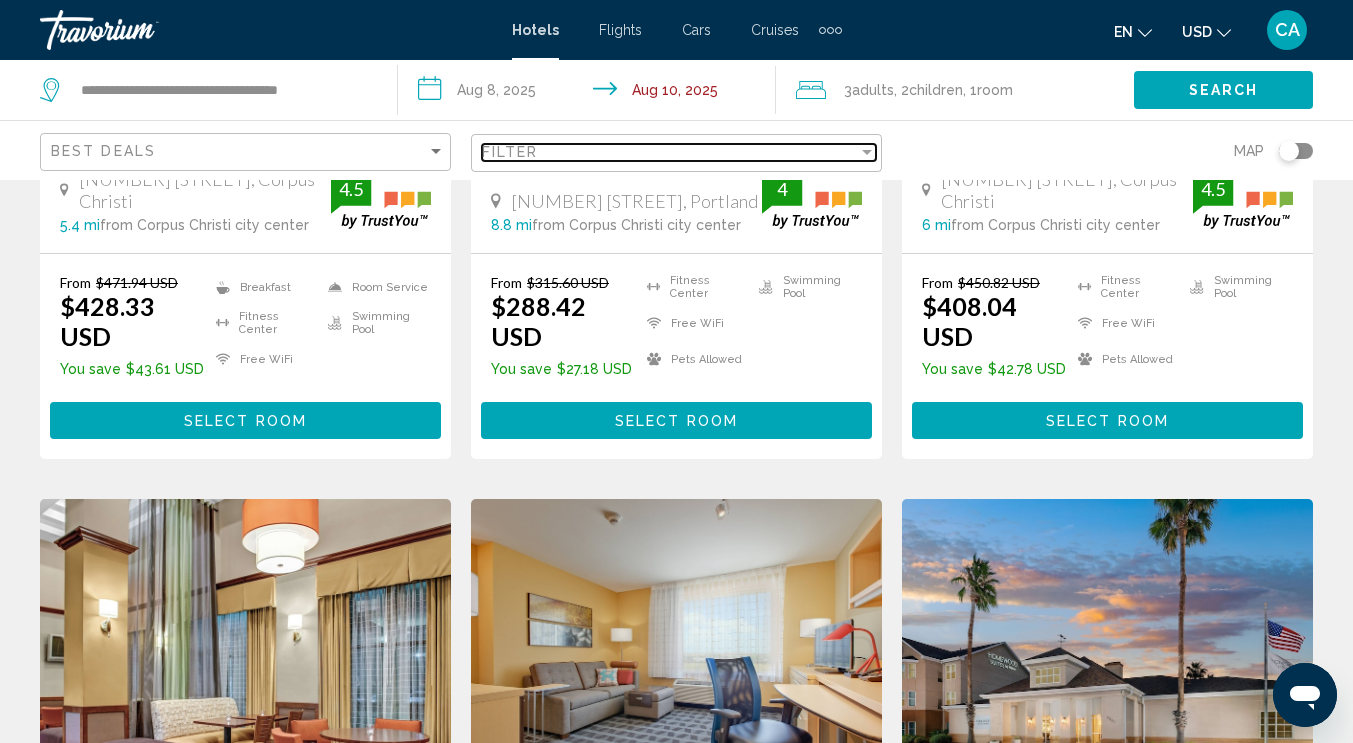 click on "Filter" at bounding box center [670, 152] 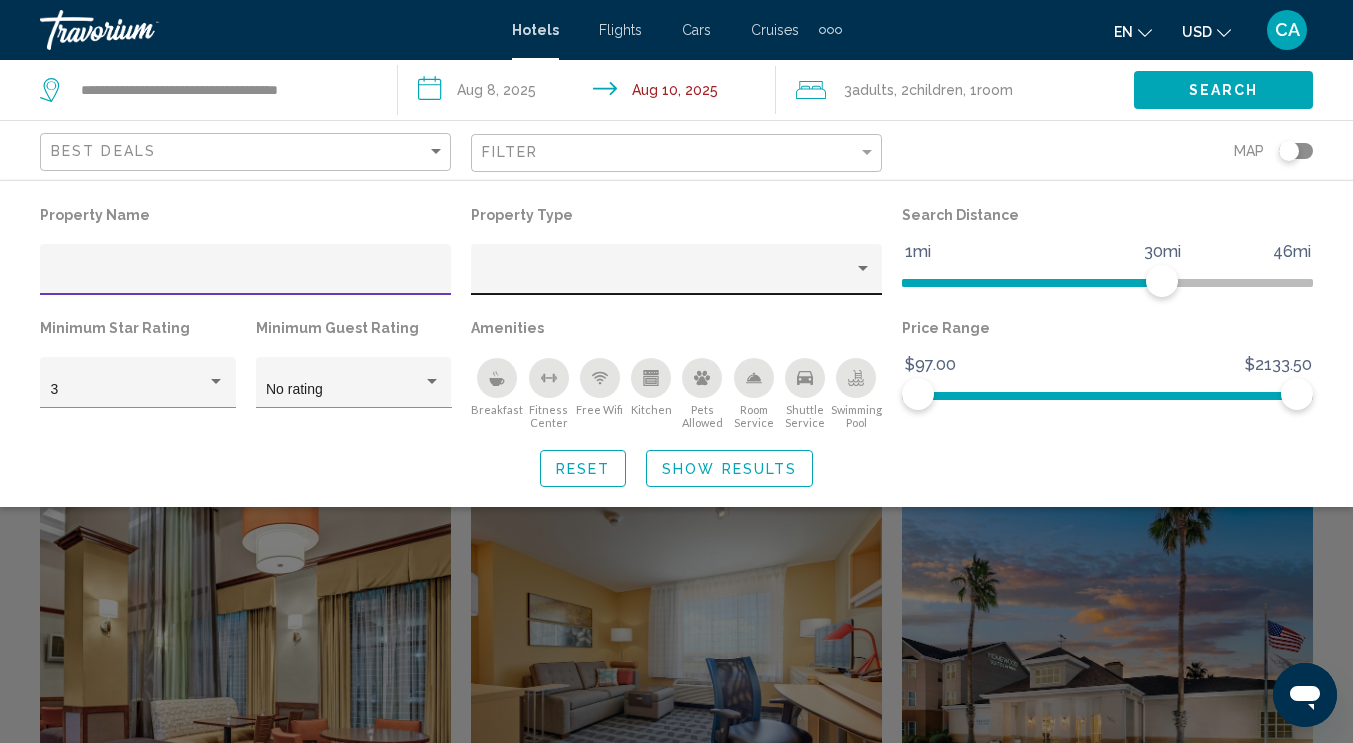 click 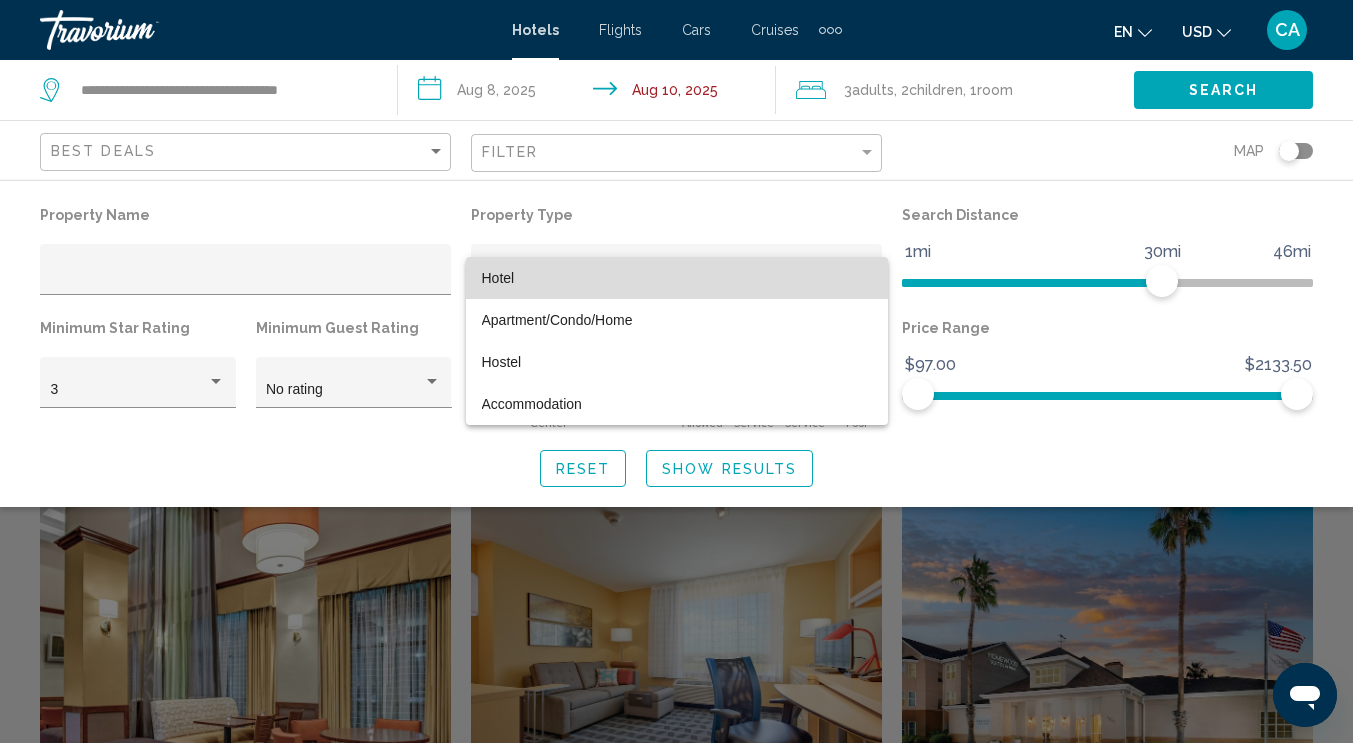 click on "Hotel" at bounding box center (677, 278) 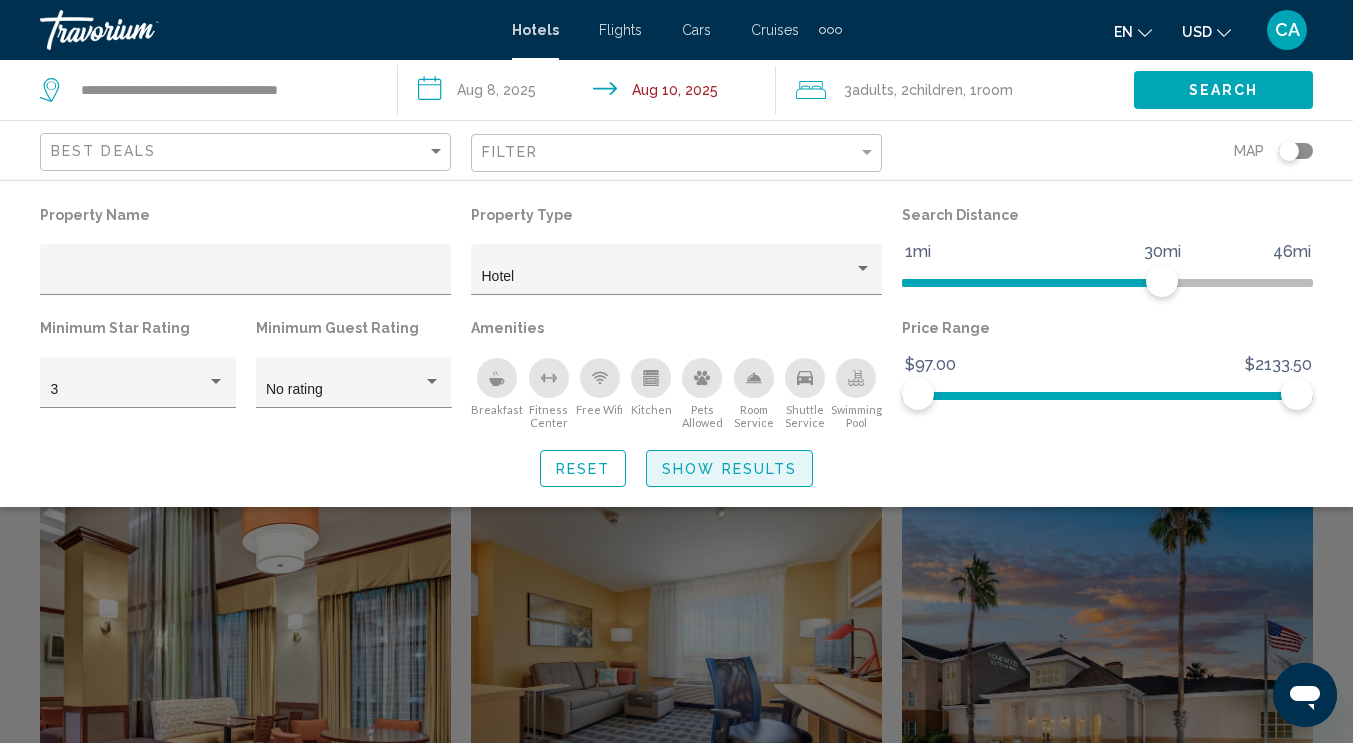 click on "Show Results" 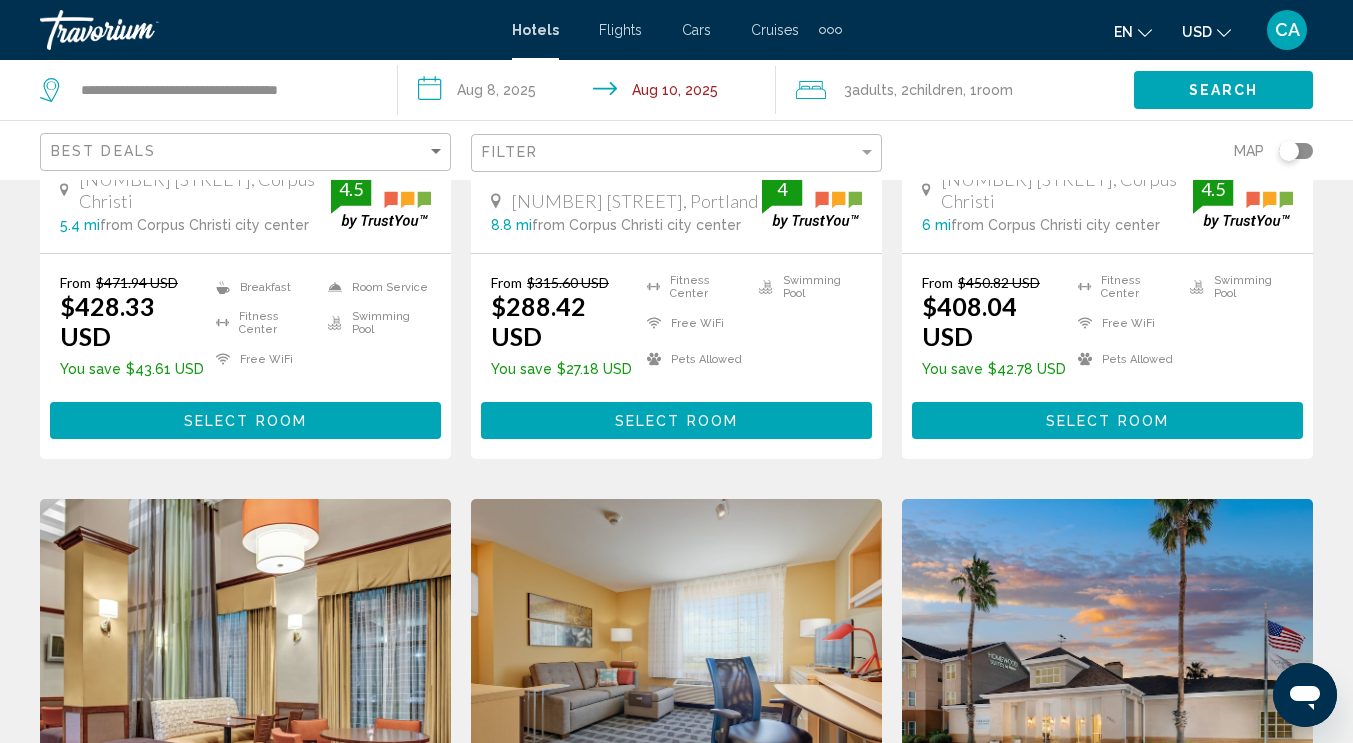 click 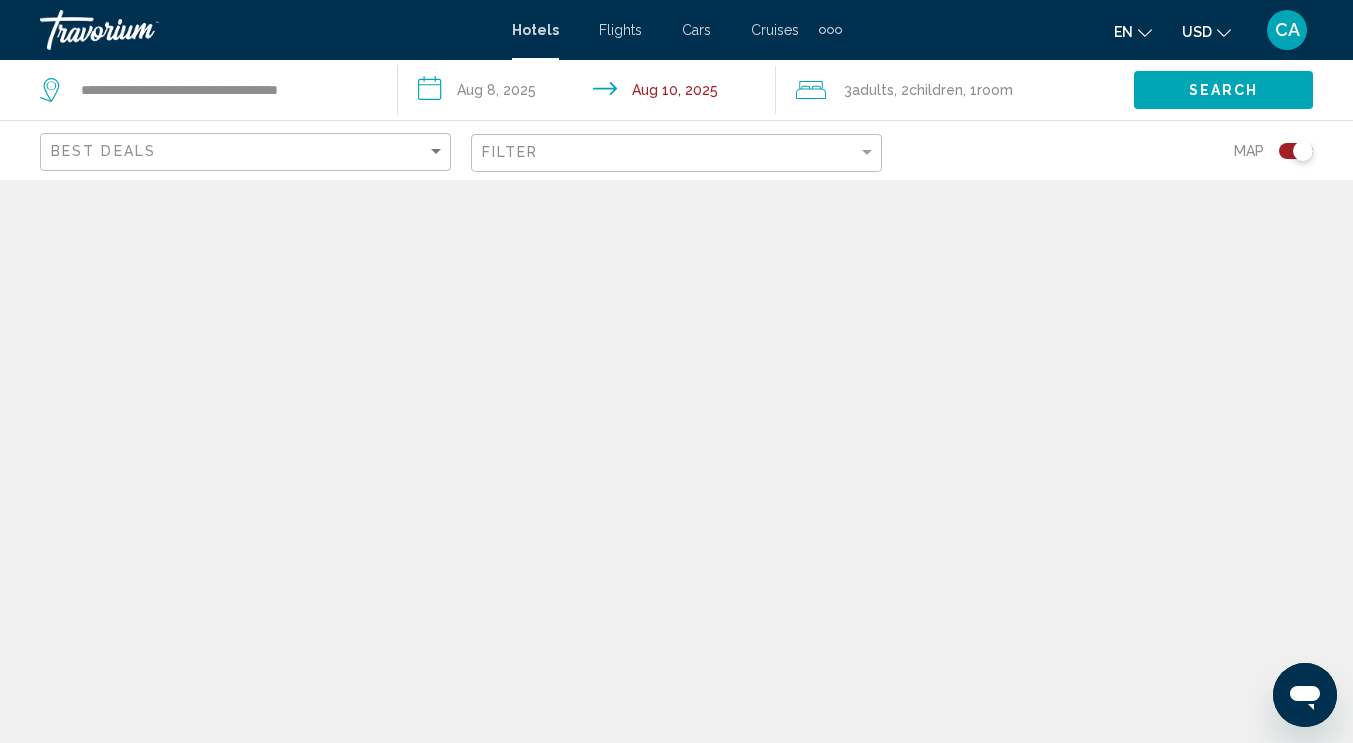 scroll, scrollTop: 0, scrollLeft: 0, axis: both 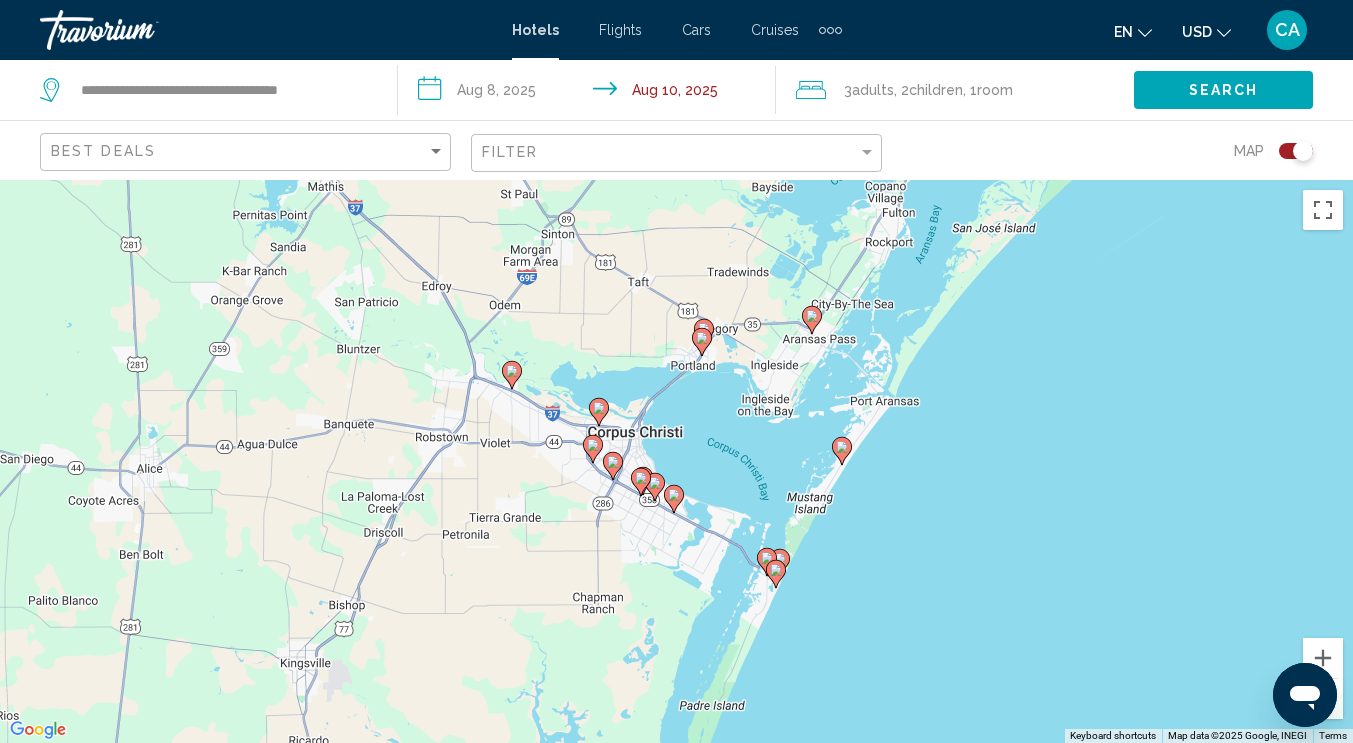 click 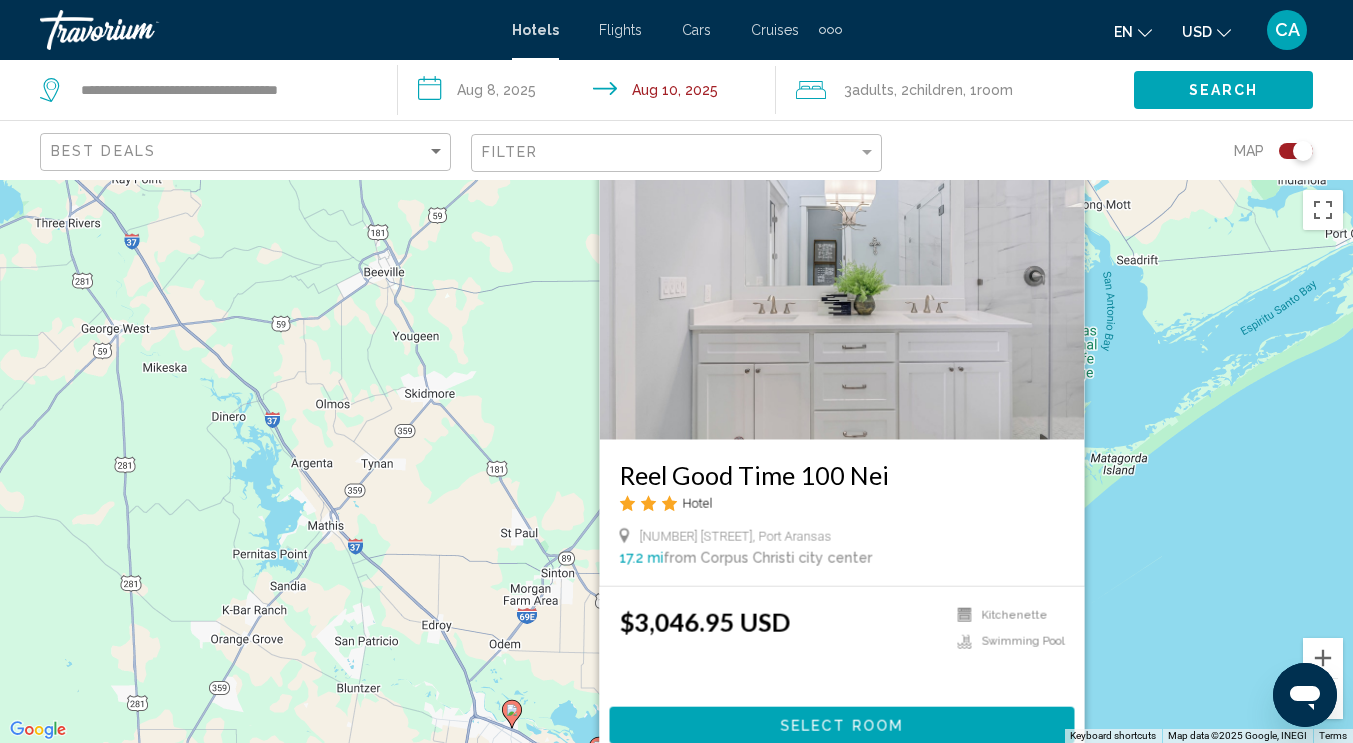 click on "To activate drag with keyboard, press Alt + Enter. Once in keyboard drag state, use the arrow keys to move the marker. To complete the drag, press the Enter key. To cancel, press Escape.  Reel Good Time 100 Nei
Hotel
[NUMBER] [STREET], Port Aransas 17.2 mi  from Corpus Christi city center from hotel $[PRICE] USD
Kitchenette
Swimming Pool  Select Room" at bounding box center (676, 461) 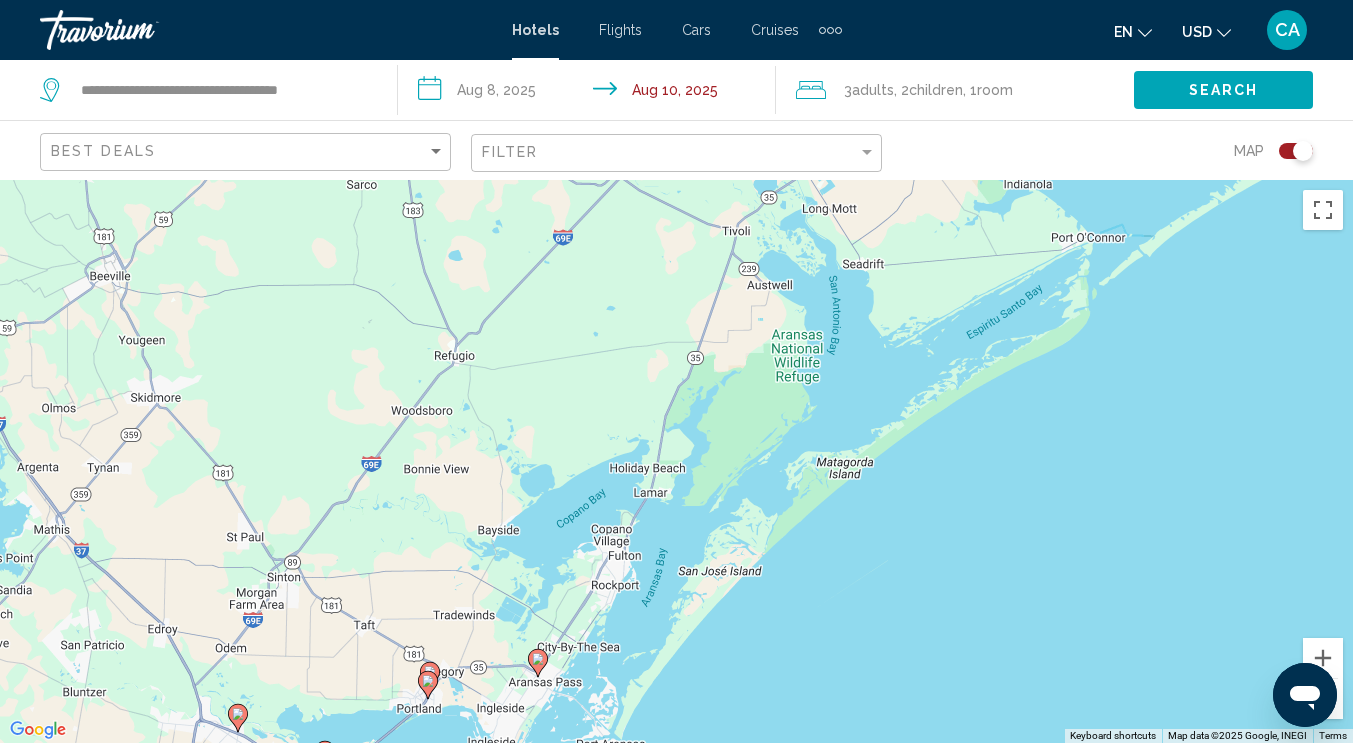 click 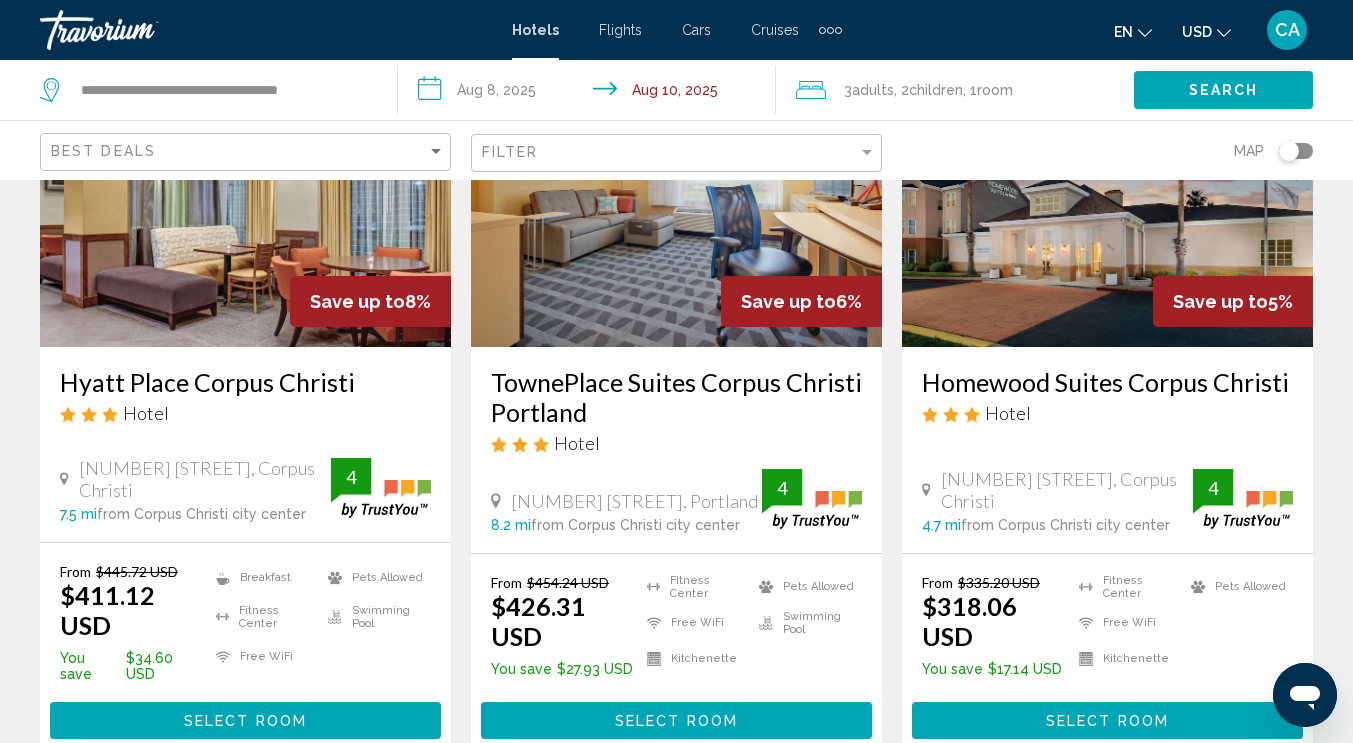 scroll, scrollTop: 1000, scrollLeft: 0, axis: vertical 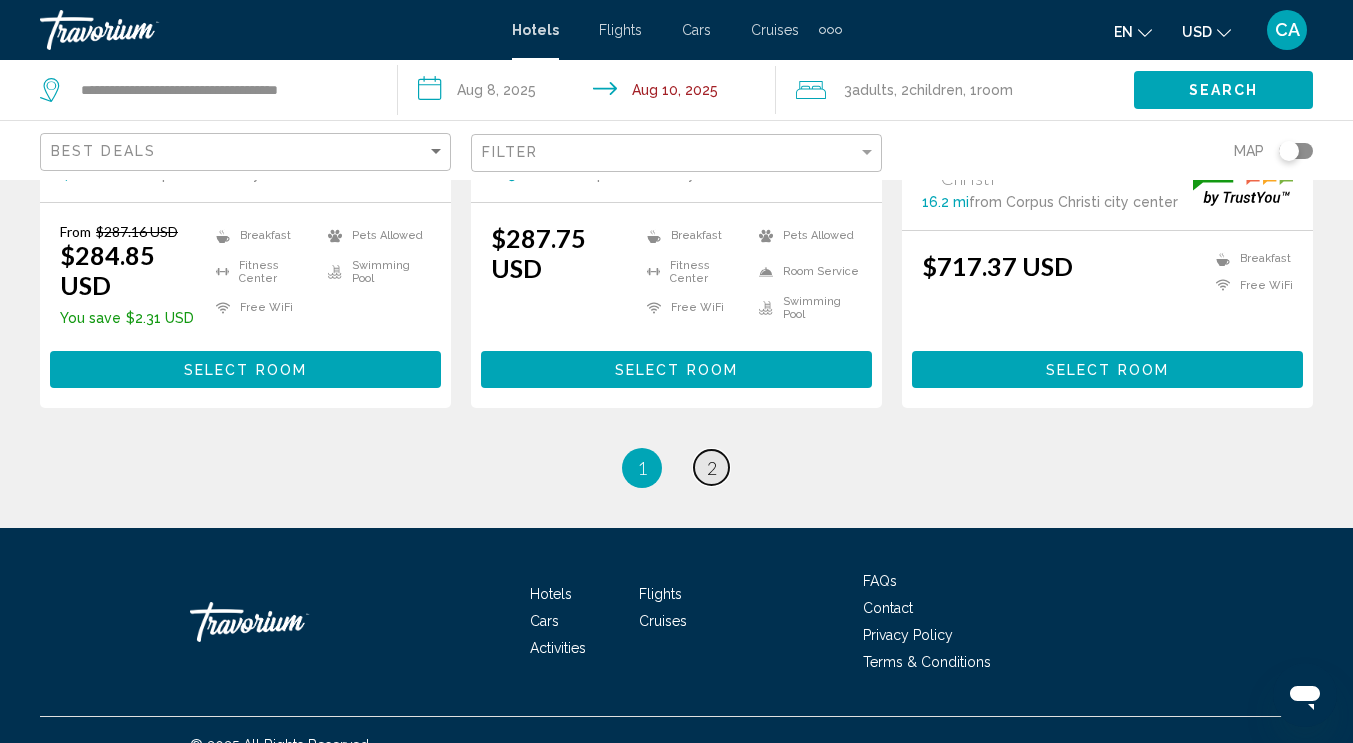 click on "2" at bounding box center [712, 468] 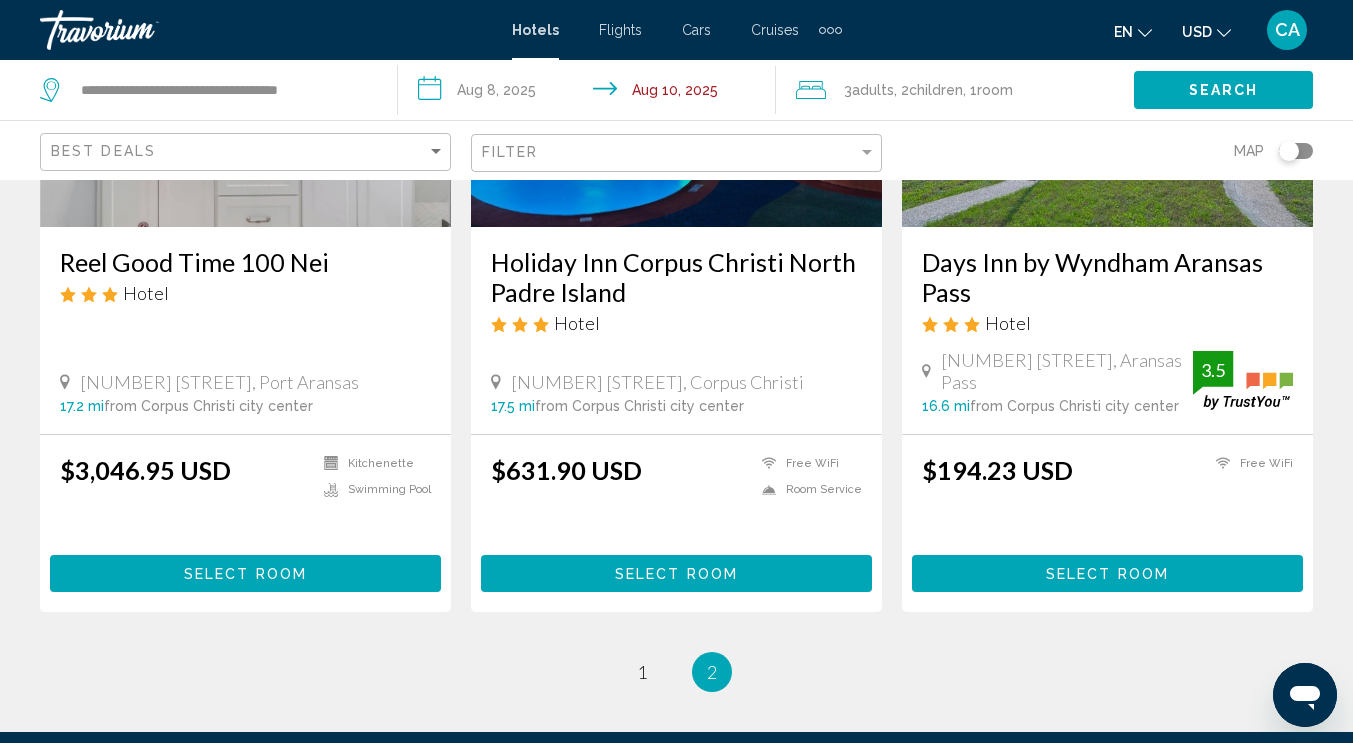 scroll, scrollTop: 577, scrollLeft: 0, axis: vertical 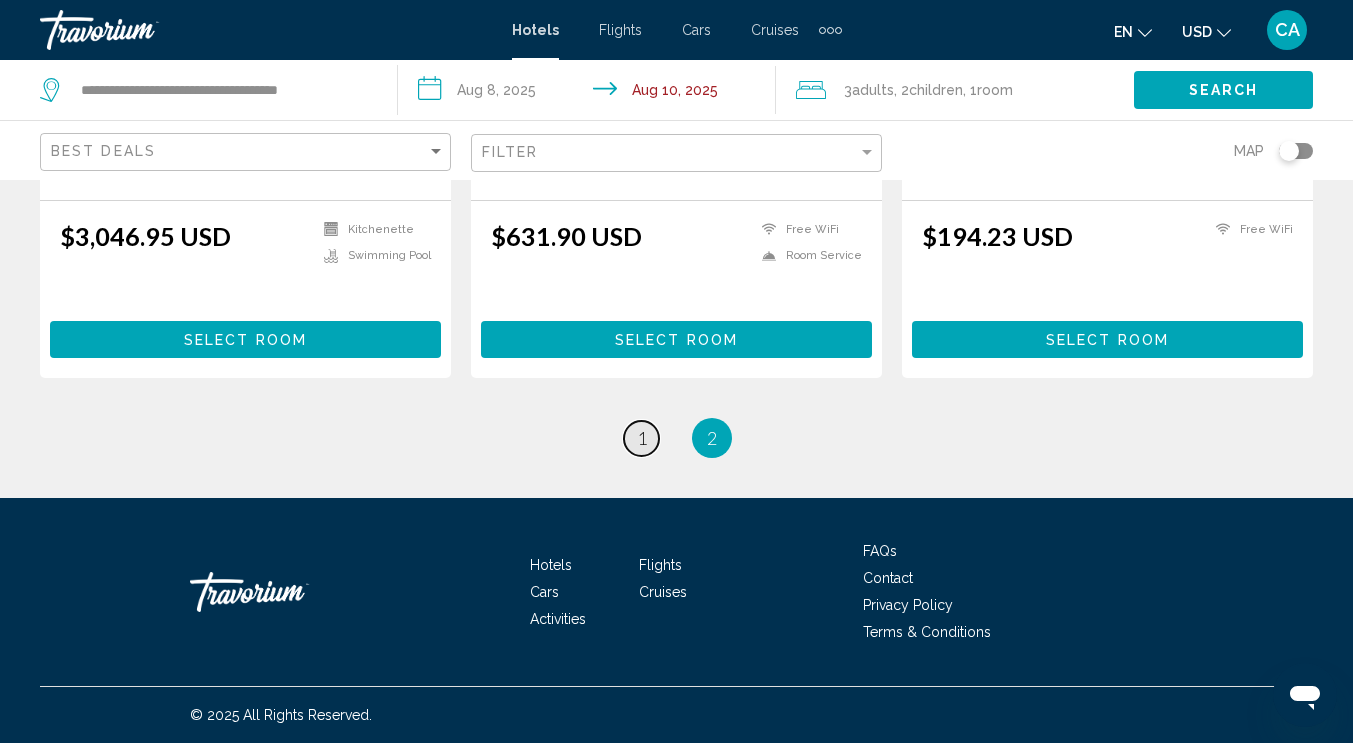 click on "page  1" at bounding box center [641, 438] 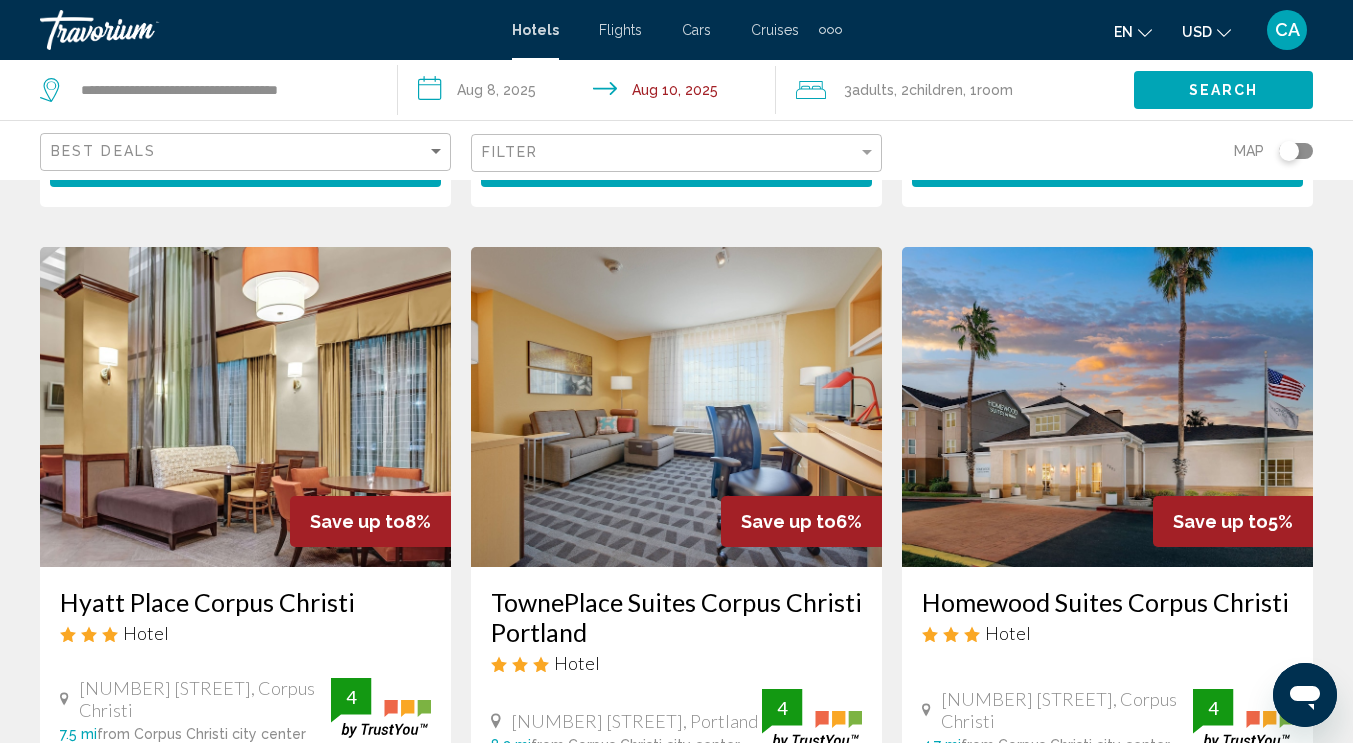scroll, scrollTop: 800, scrollLeft: 0, axis: vertical 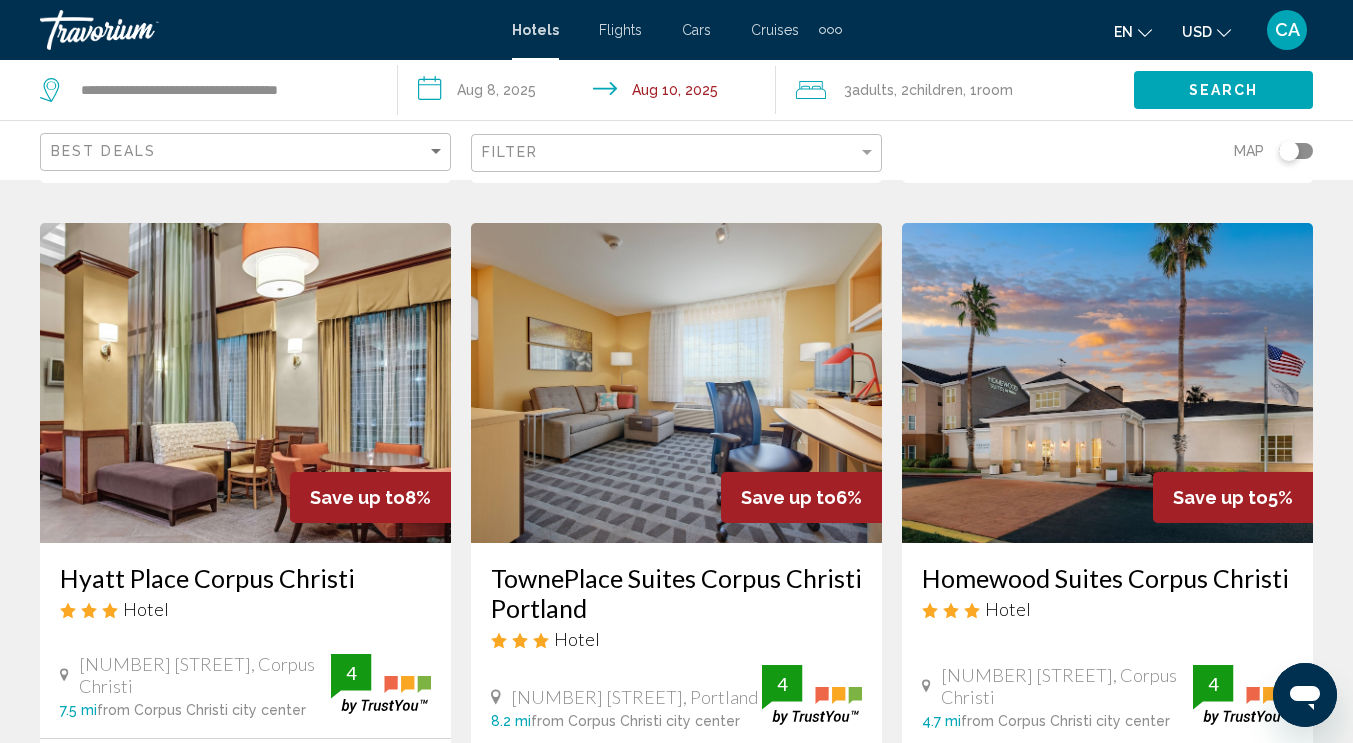 click at bounding box center (245, 383) 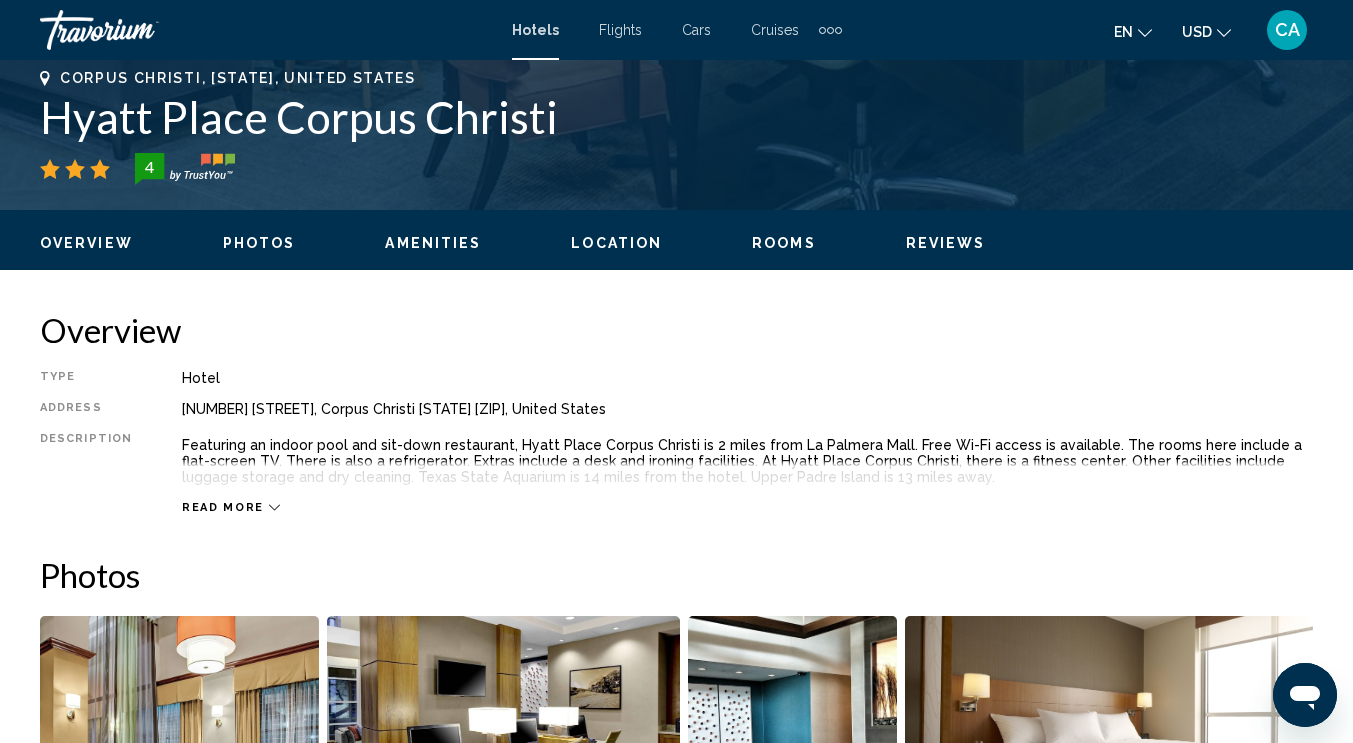 scroll, scrollTop: 163, scrollLeft: 0, axis: vertical 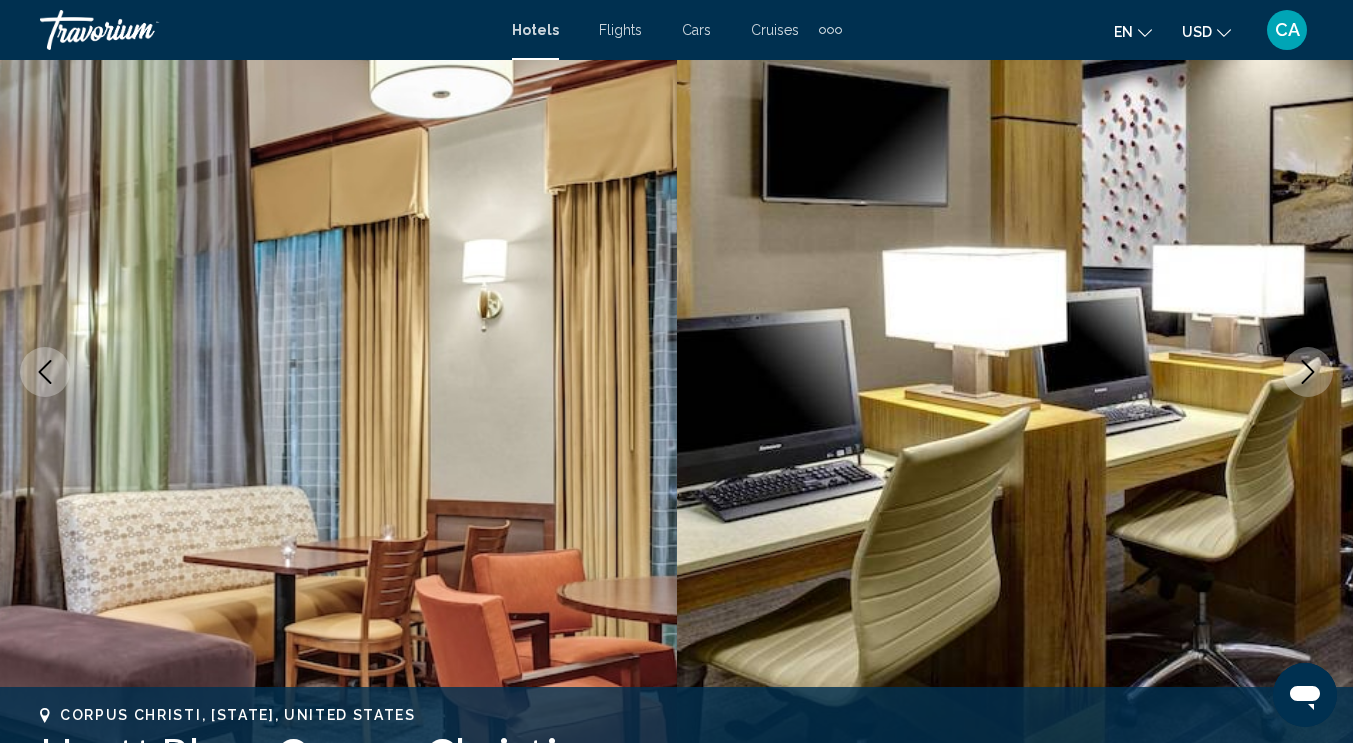 click 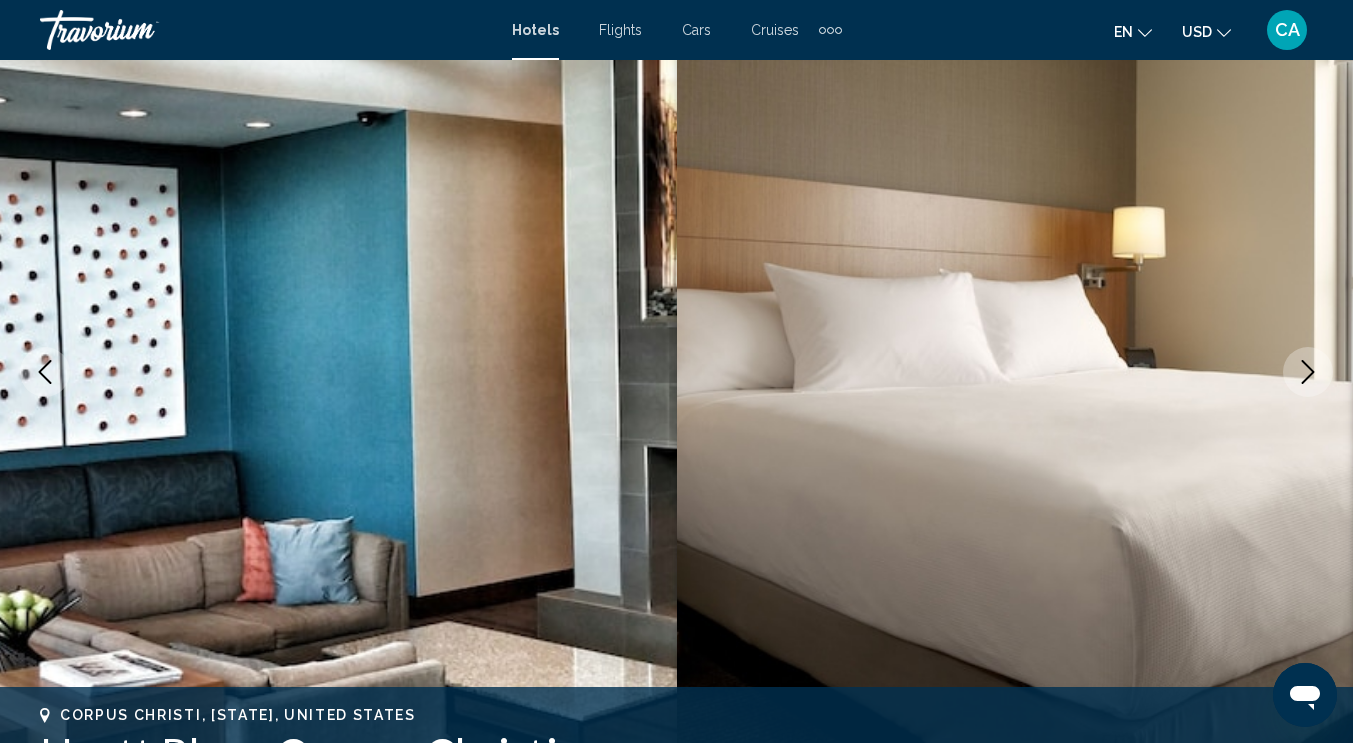 click 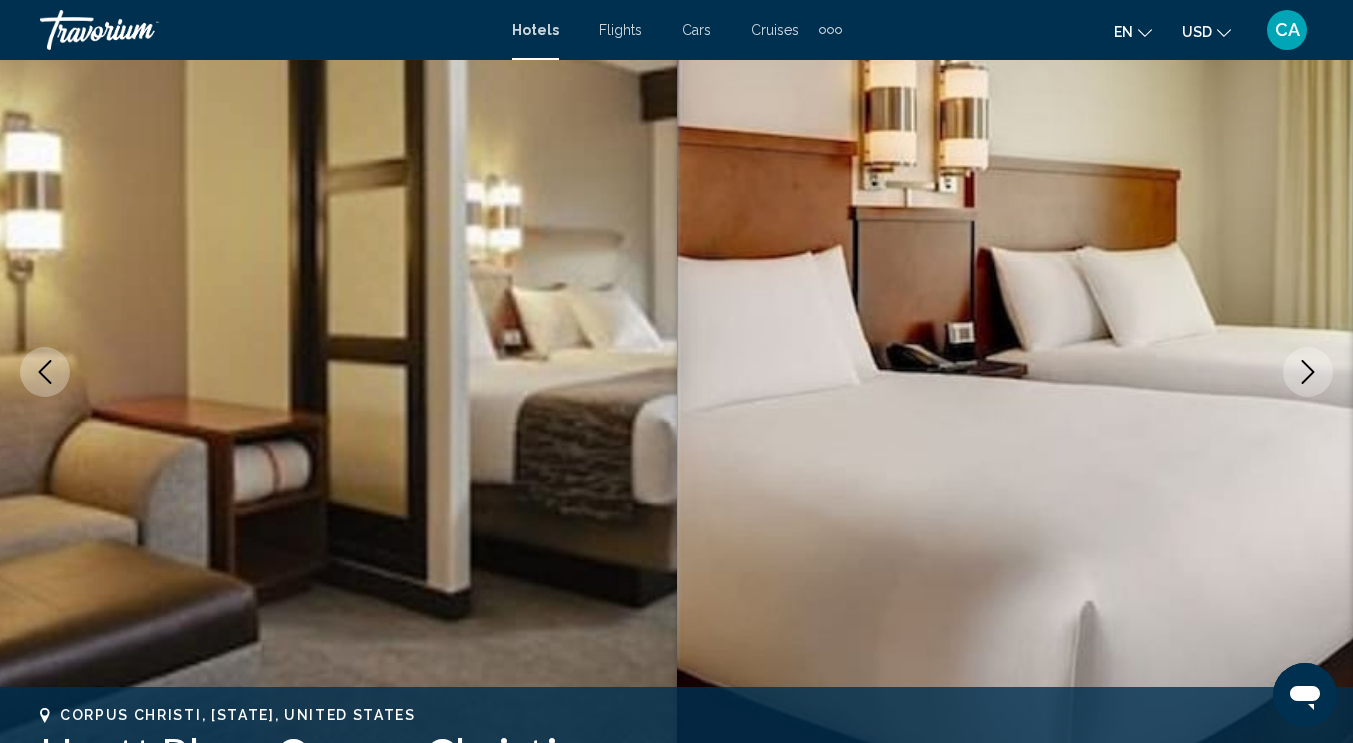 click 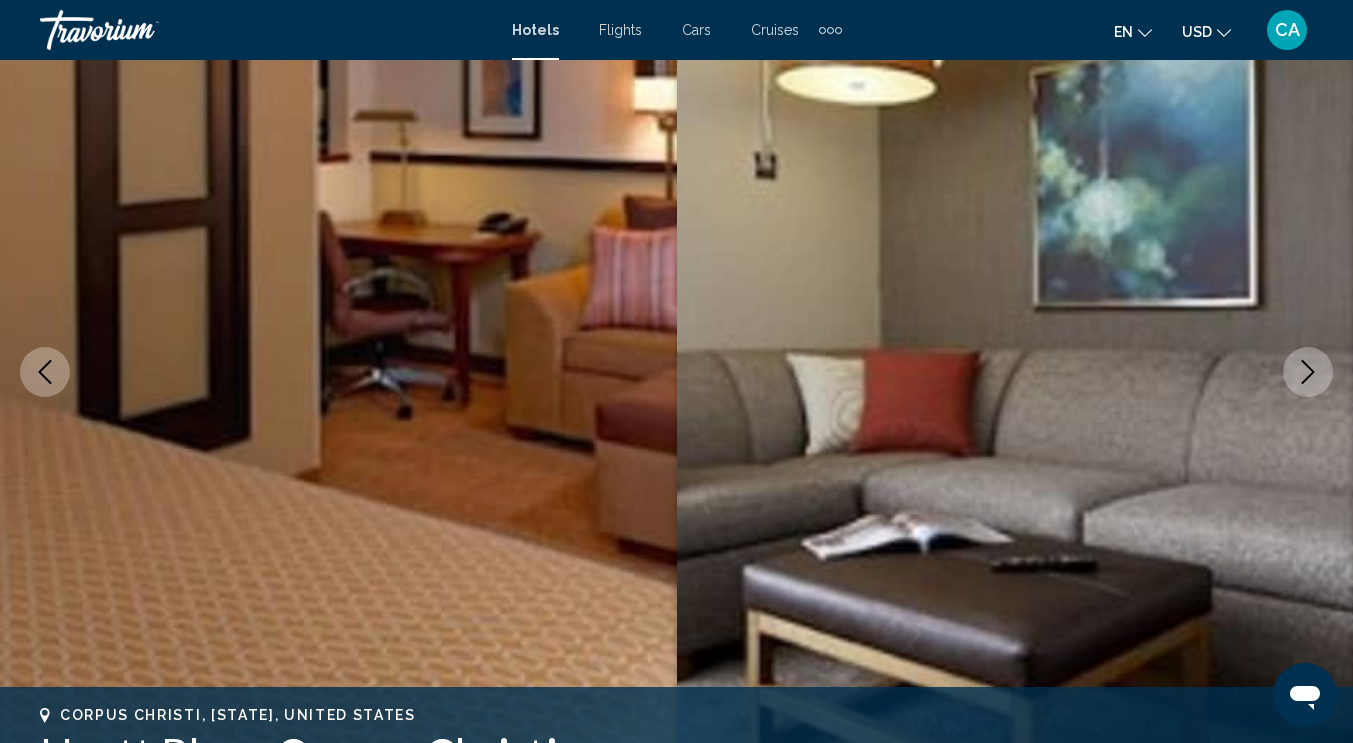 click 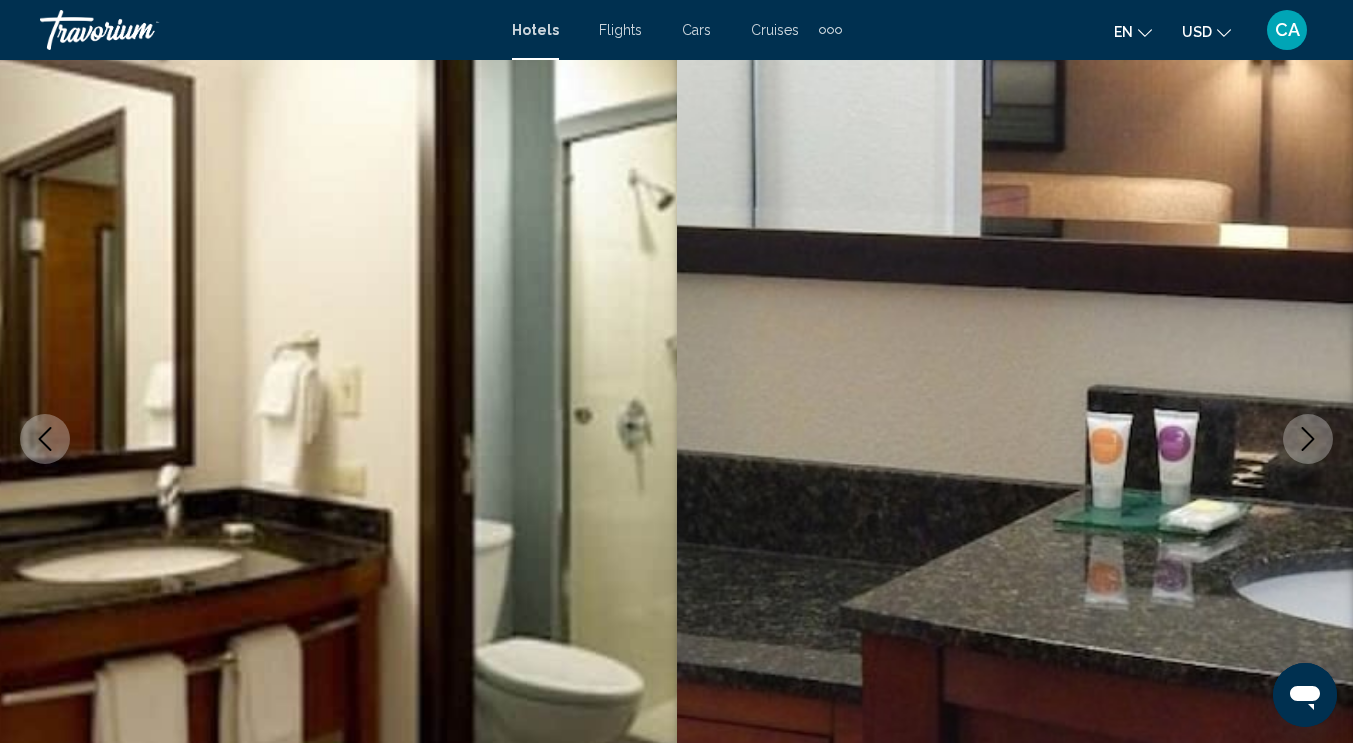 scroll, scrollTop: 63, scrollLeft: 0, axis: vertical 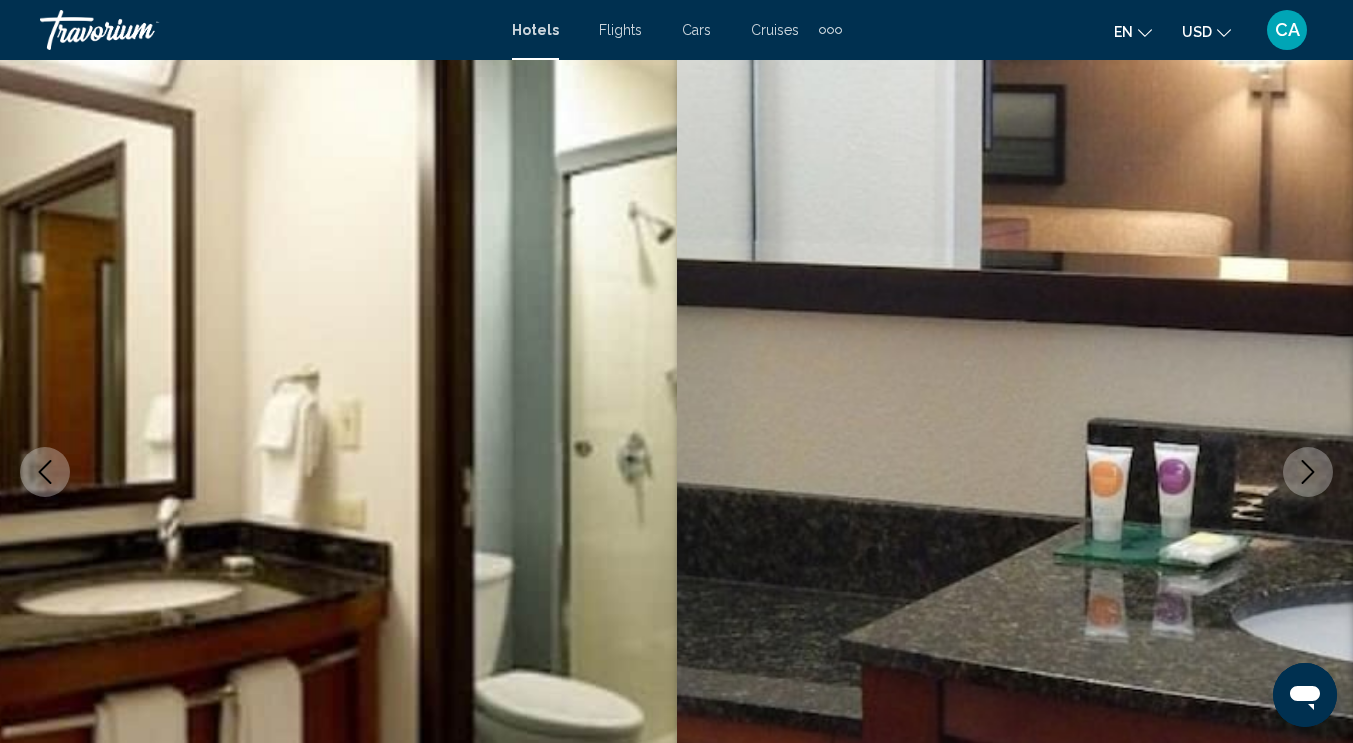 click 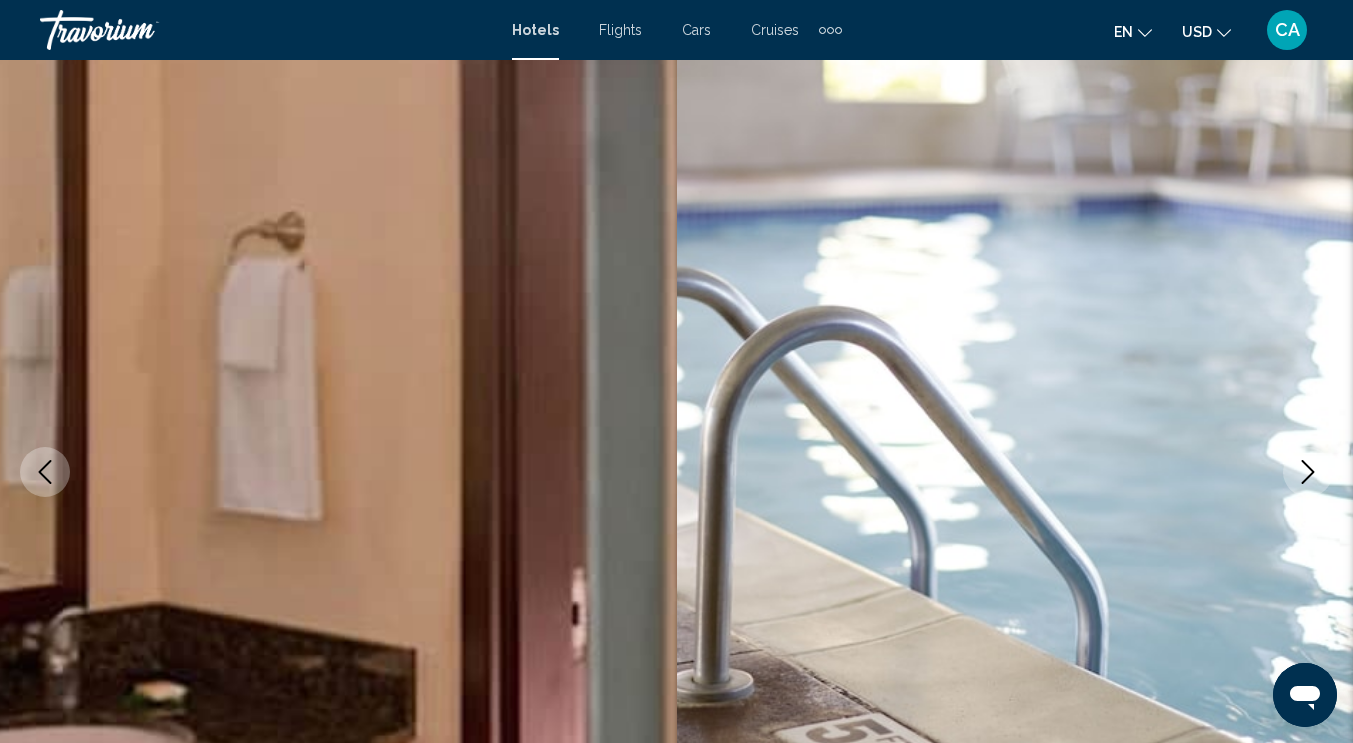 click 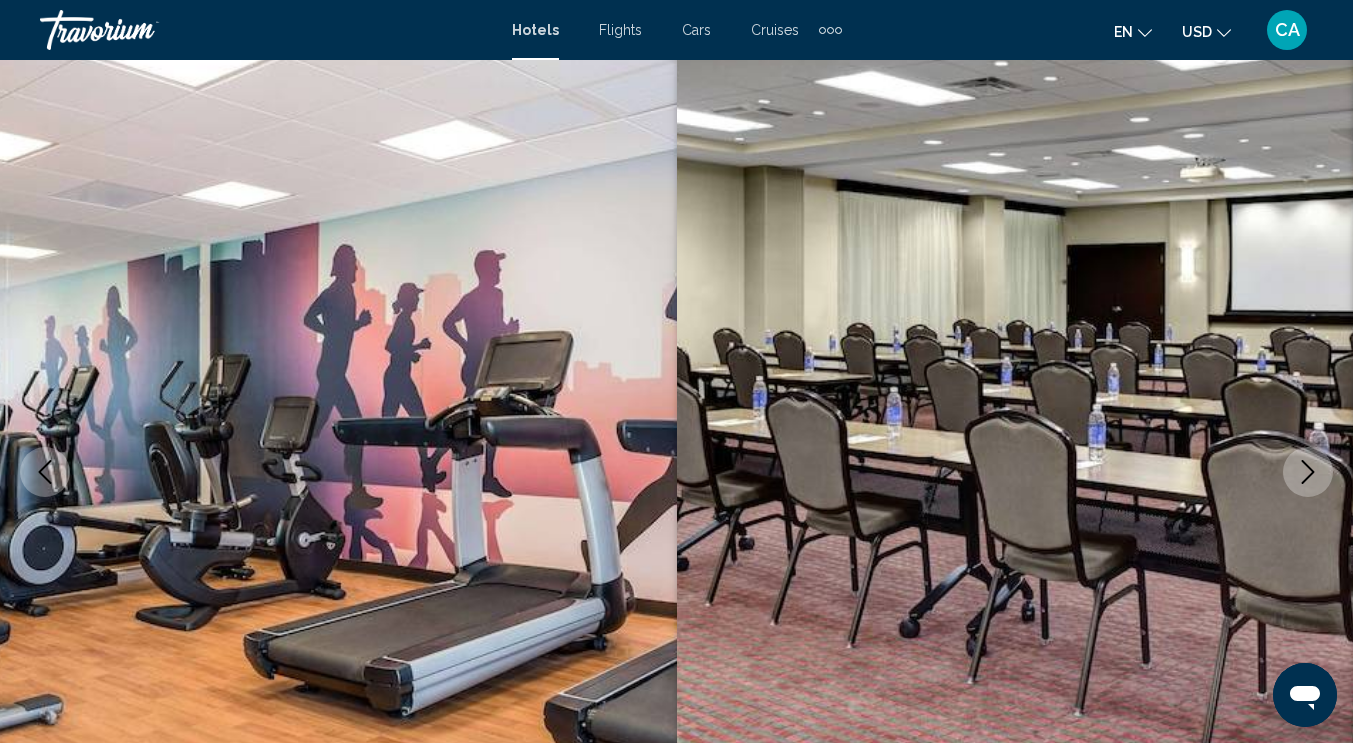 click 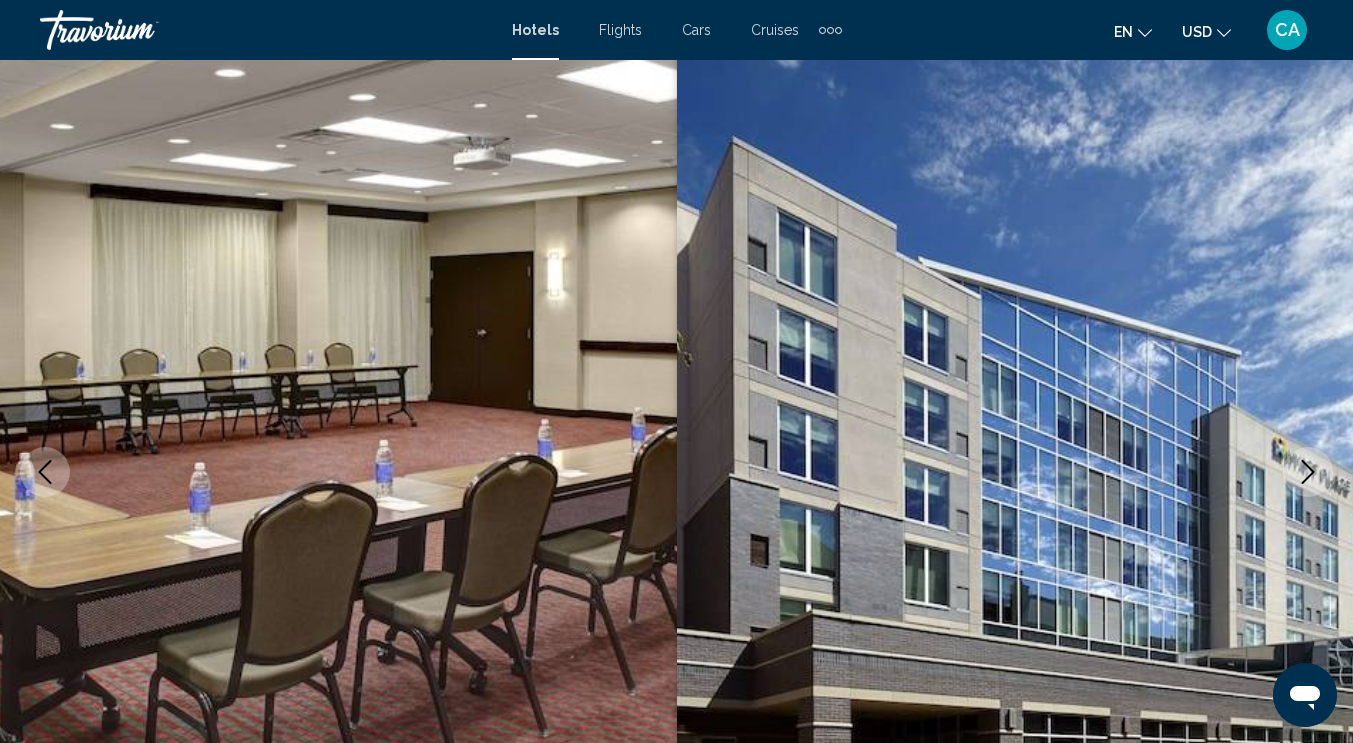 click 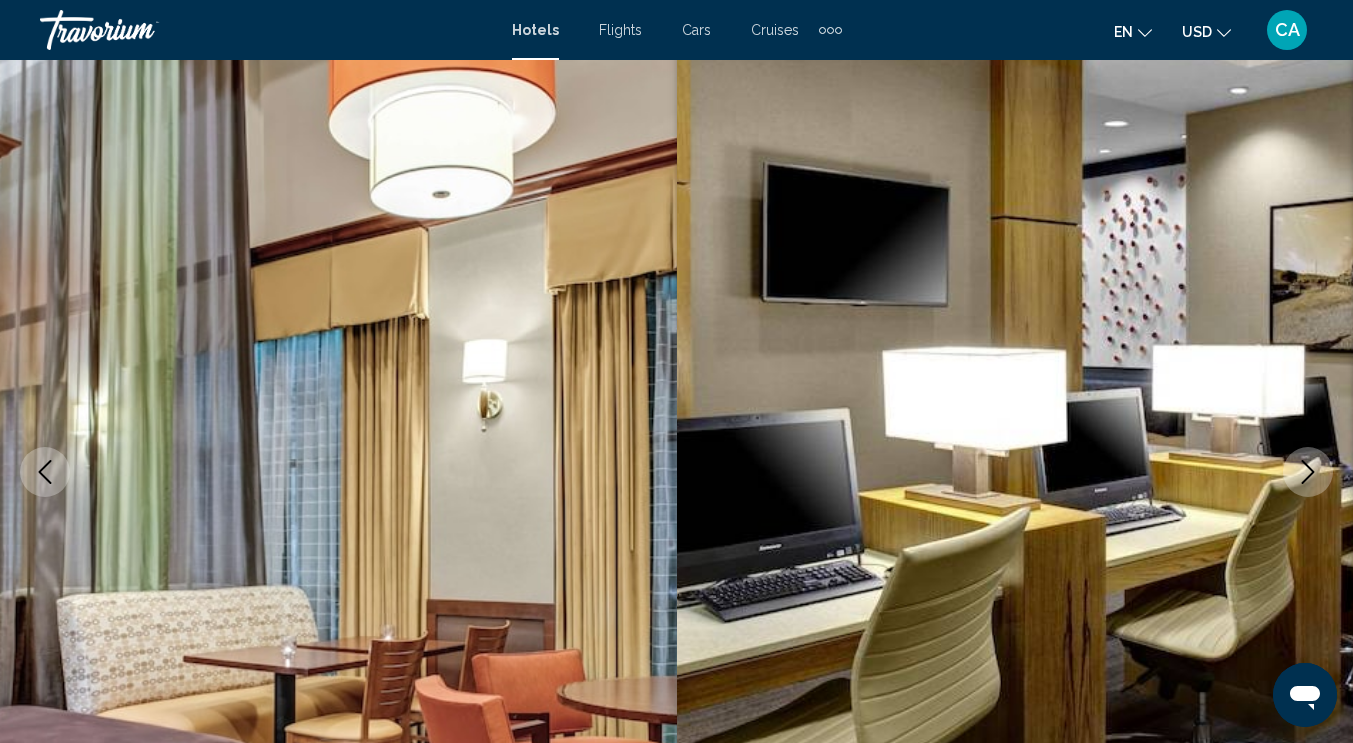 click 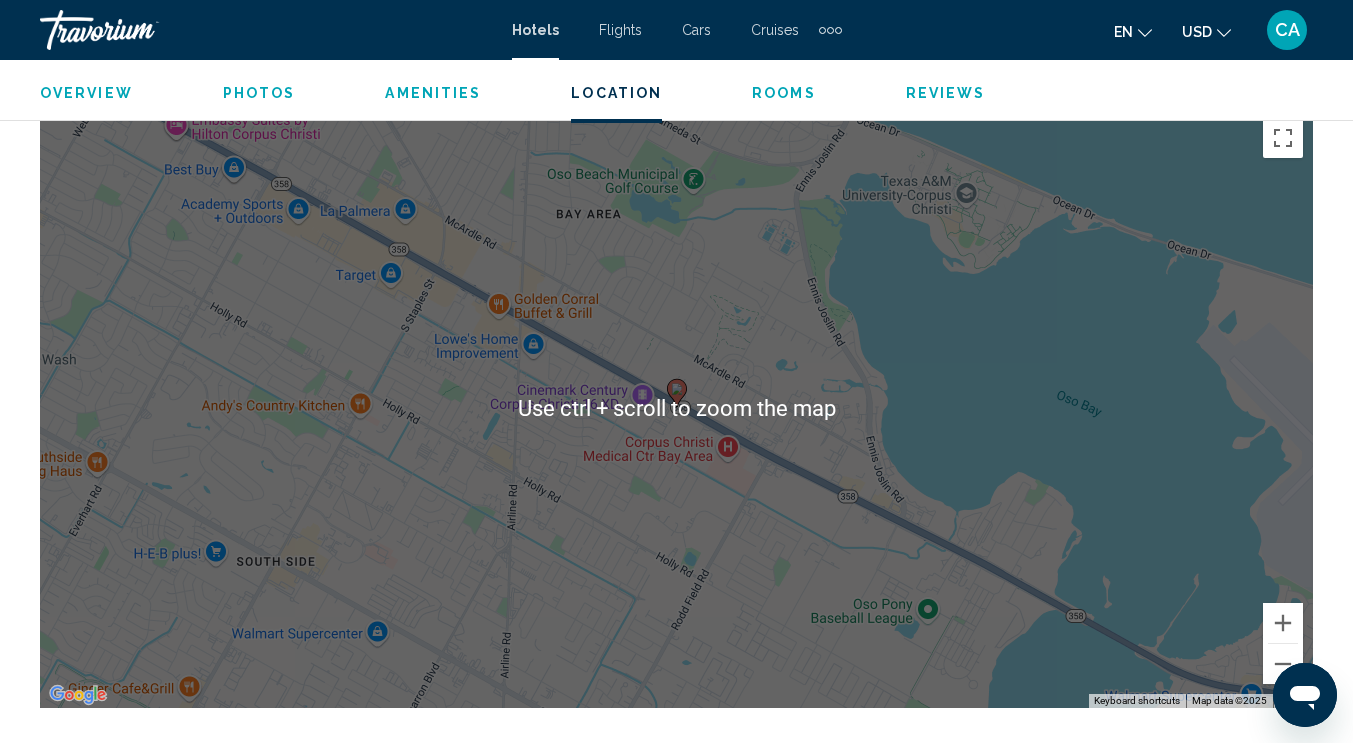 scroll, scrollTop: 2064, scrollLeft: 0, axis: vertical 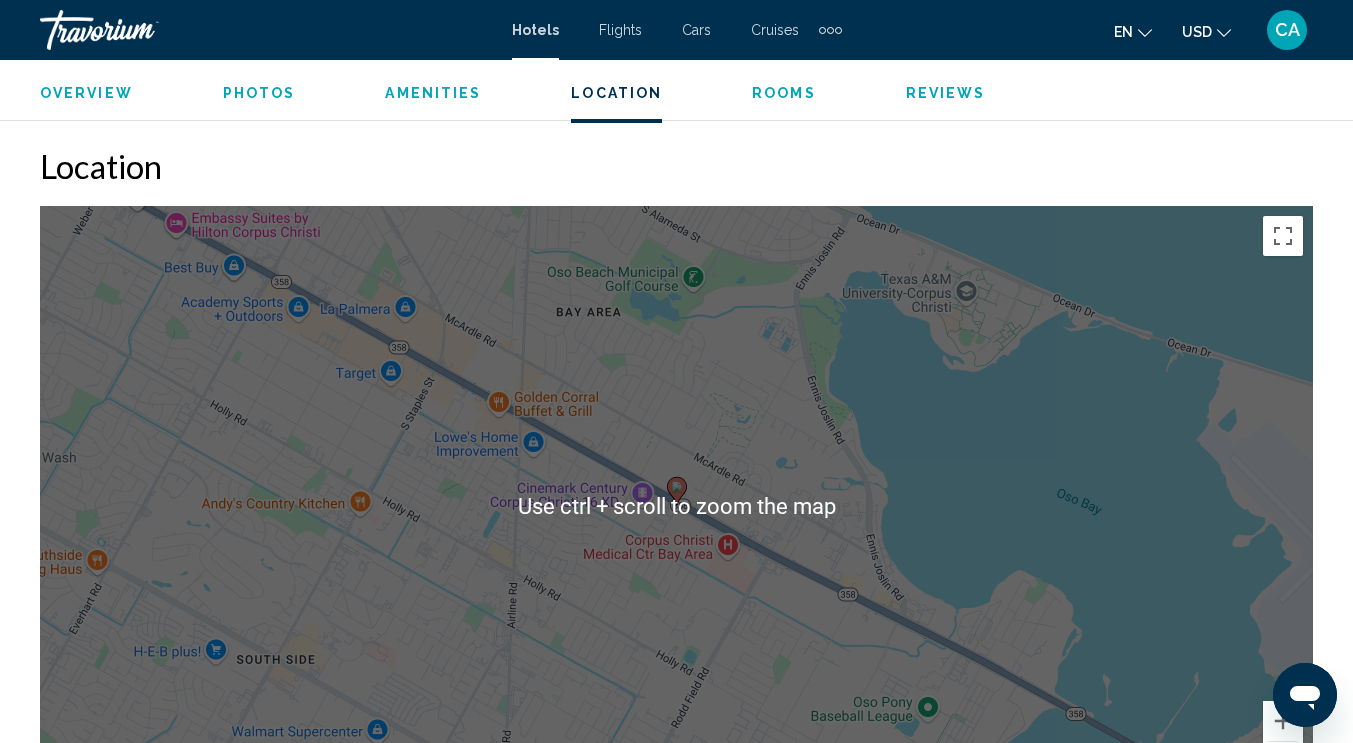 click on "Location" at bounding box center [676, 166] 